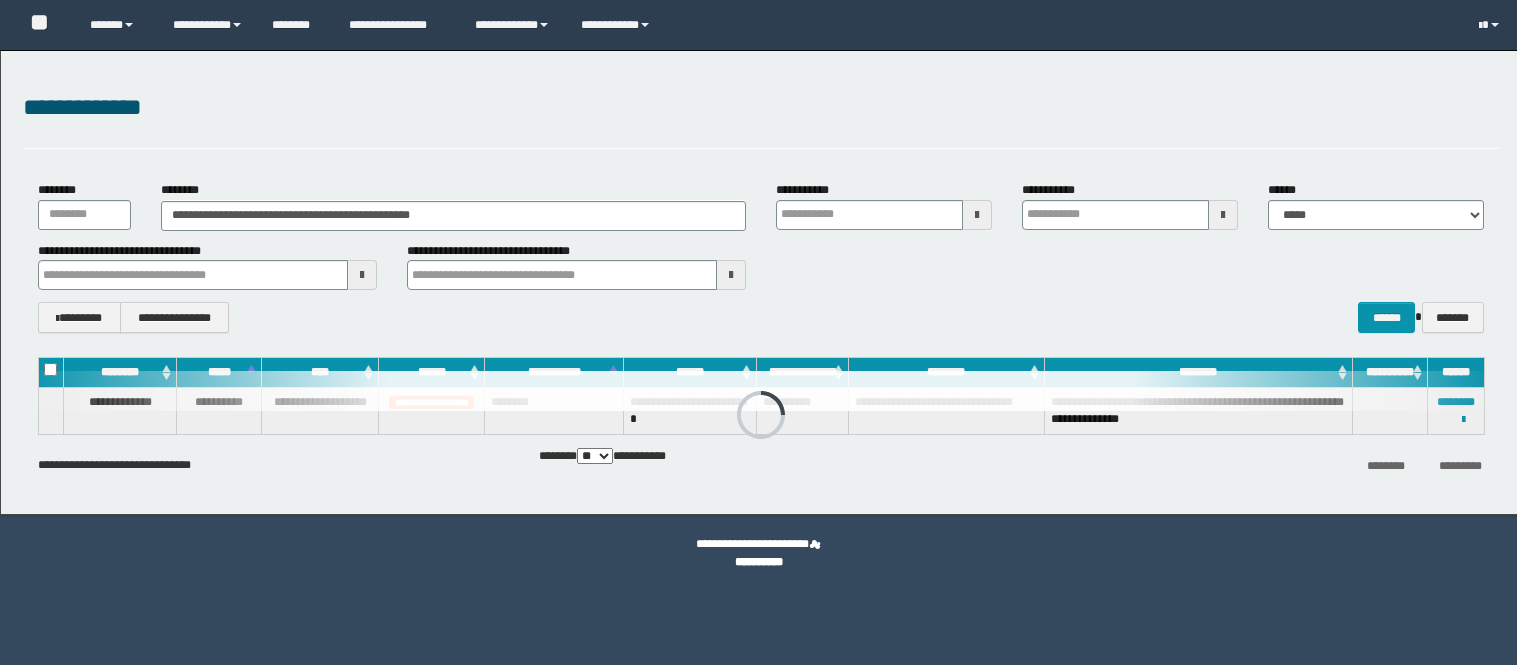 scroll, scrollTop: 0, scrollLeft: 0, axis: both 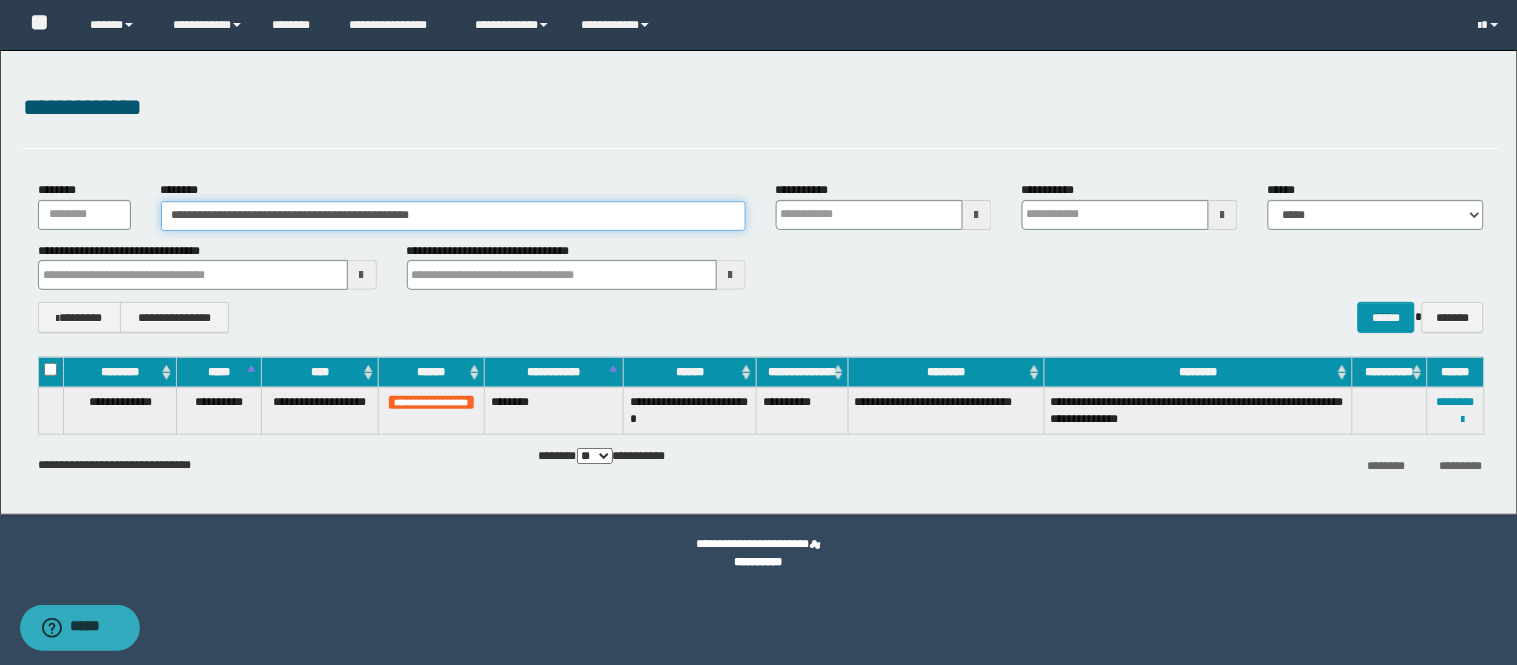 drag, startPoint x: 456, startPoint y: 217, endPoint x: 0, endPoint y: 220, distance: 456.00986 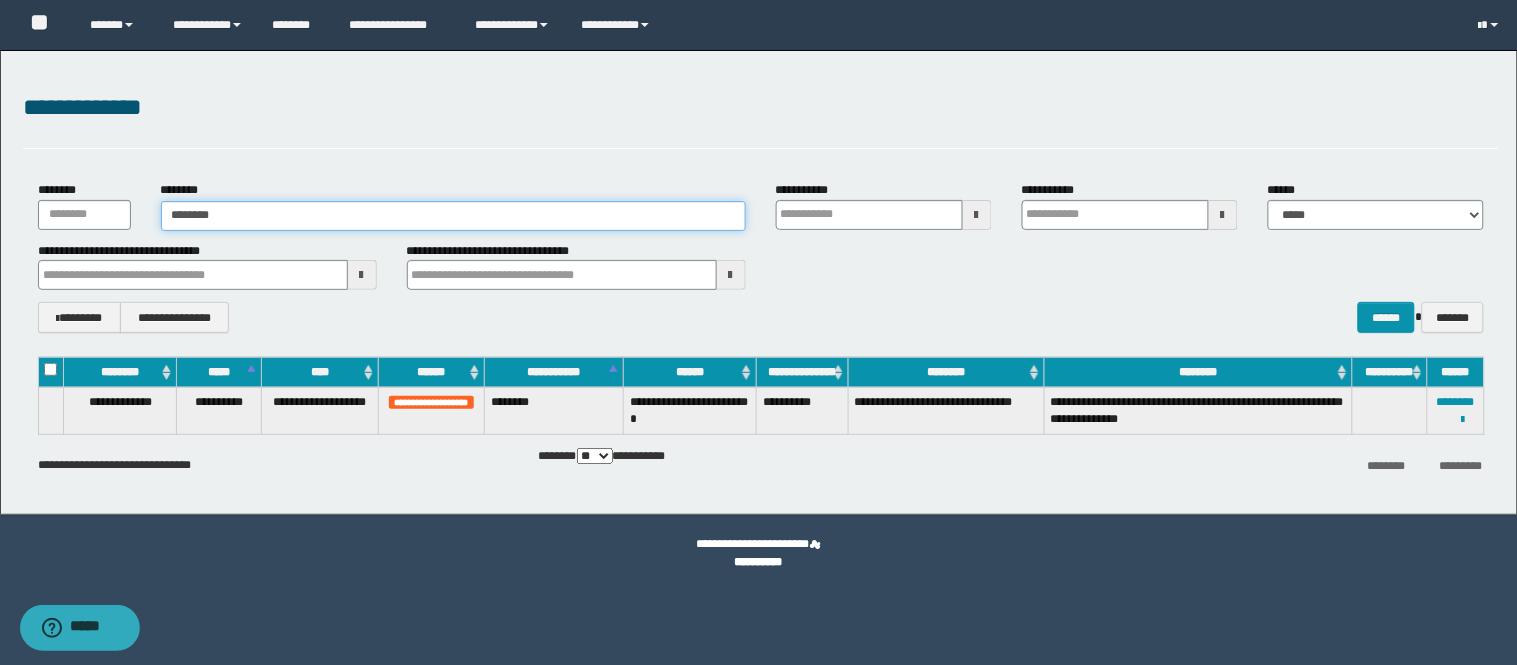 type on "********" 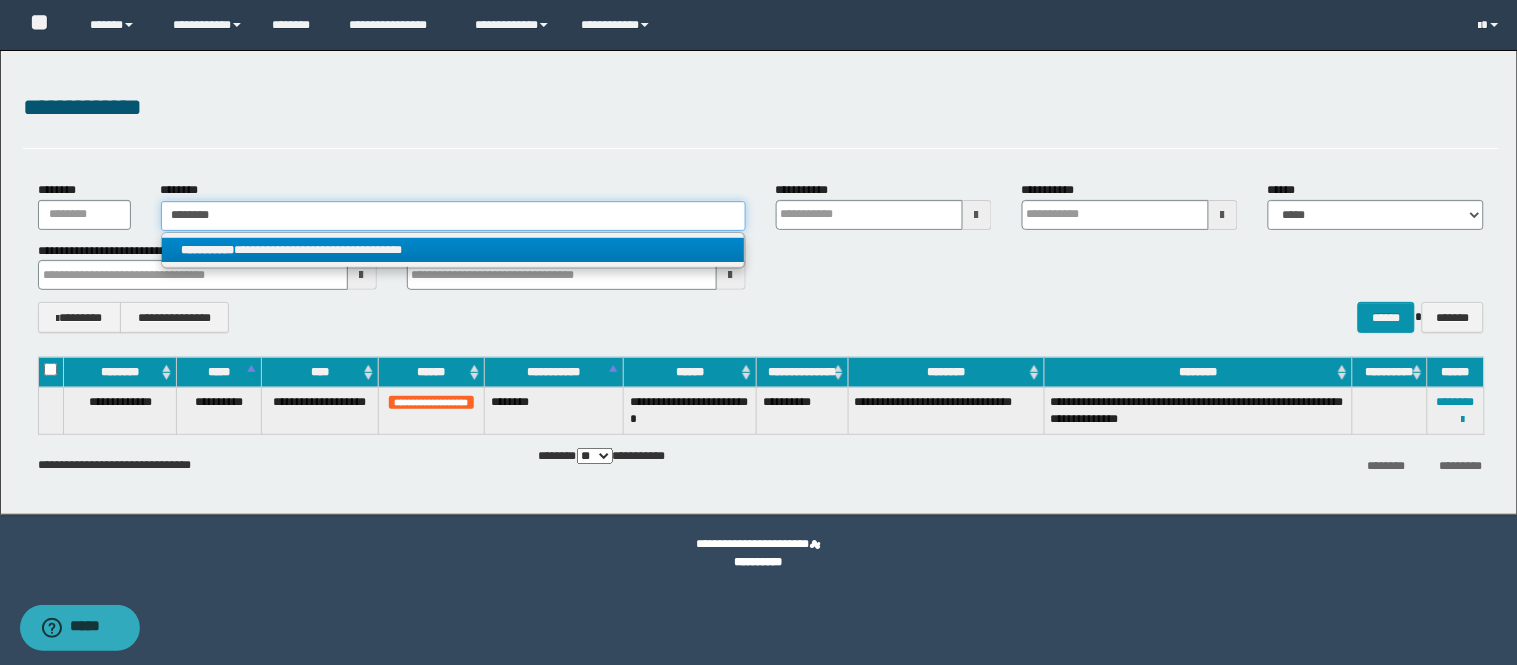 type on "********" 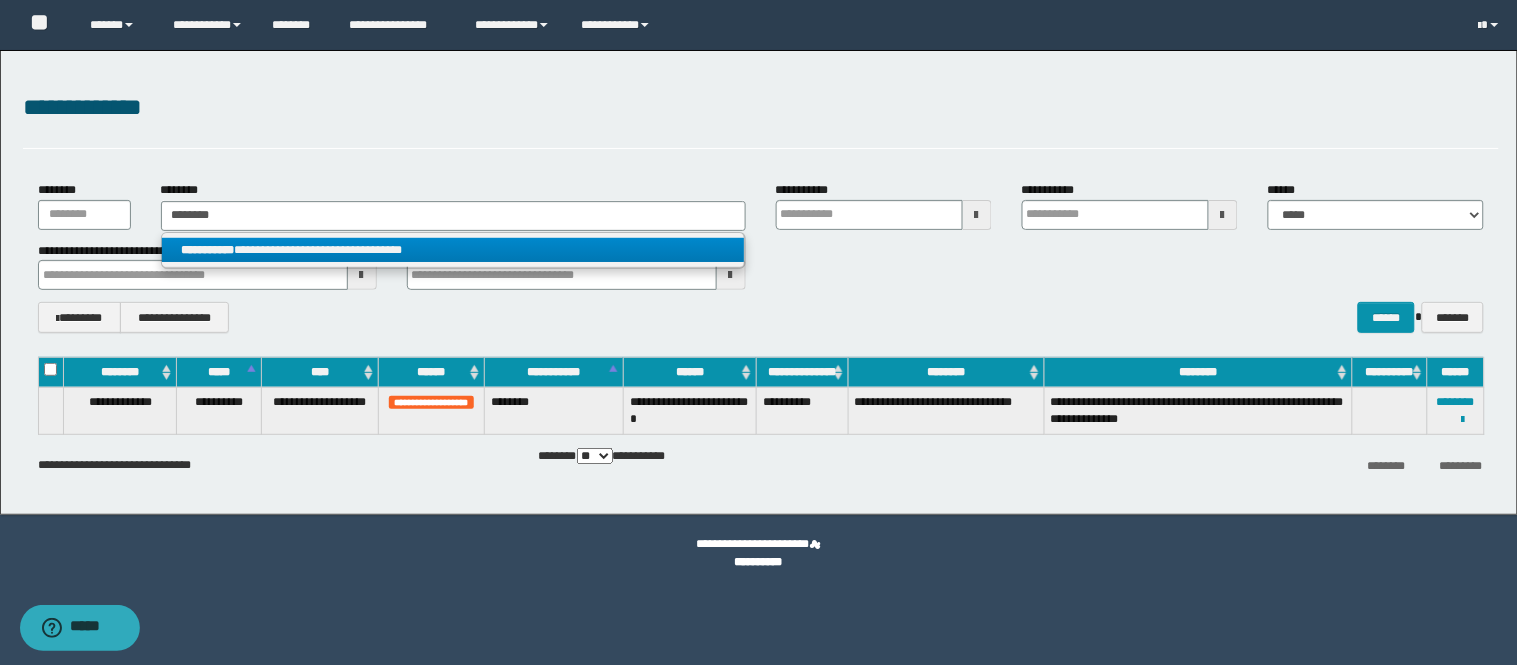 drag, startPoint x: 187, startPoint y: 244, endPoint x: 526, endPoint y: 283, distance: 341.236 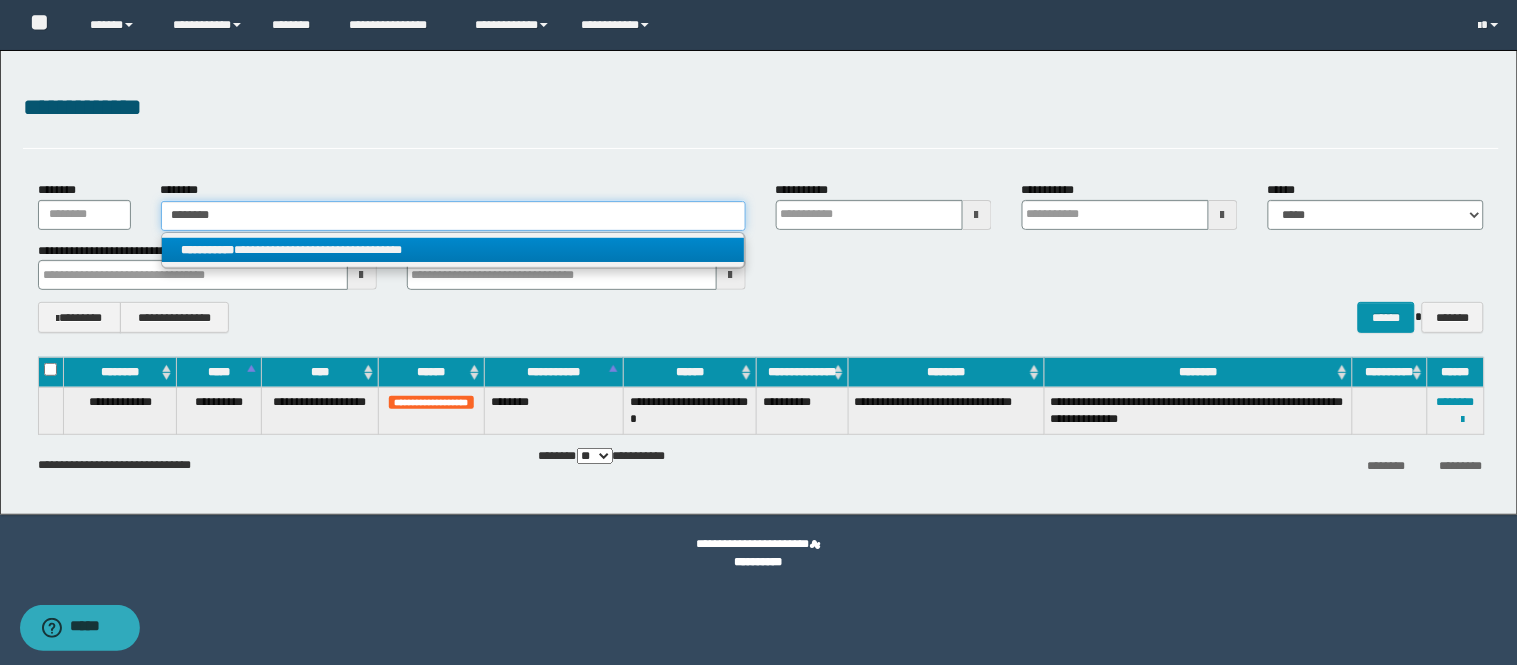 type 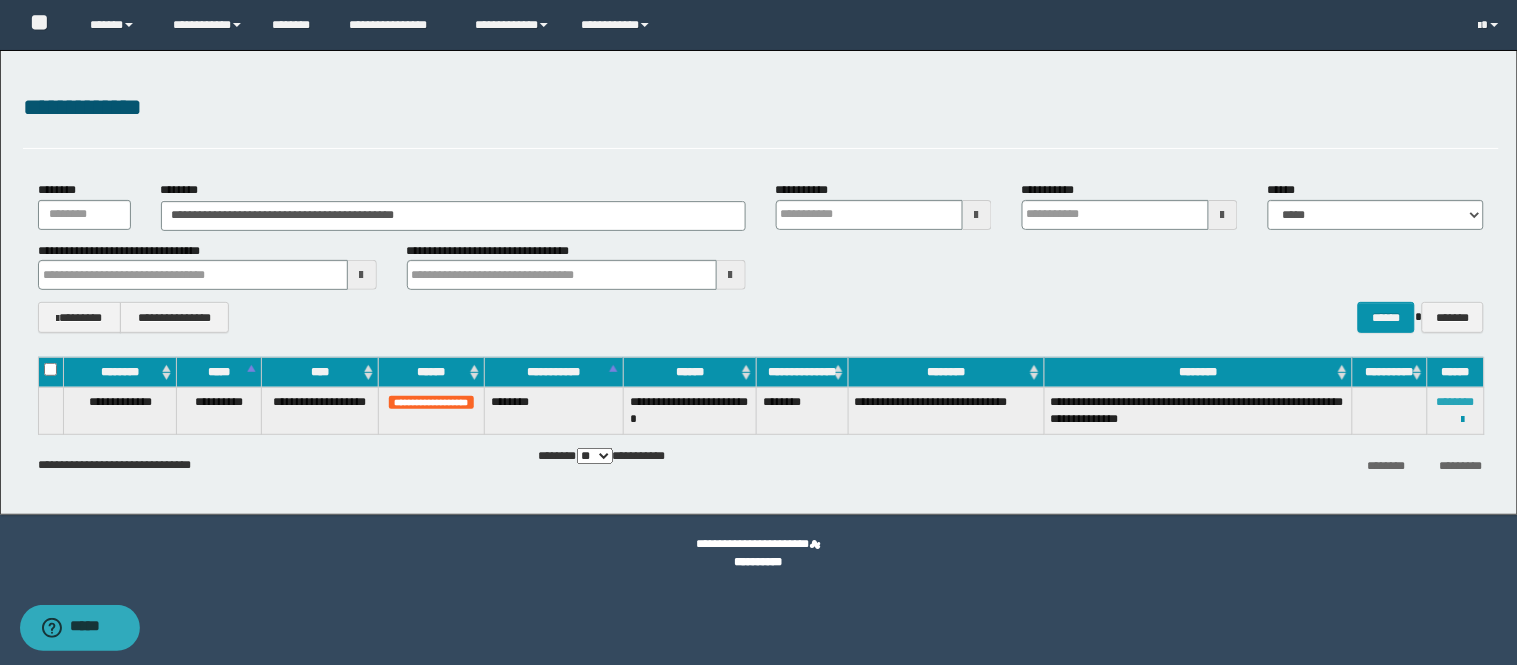 click on "********" at bounding box center (1456, 402) 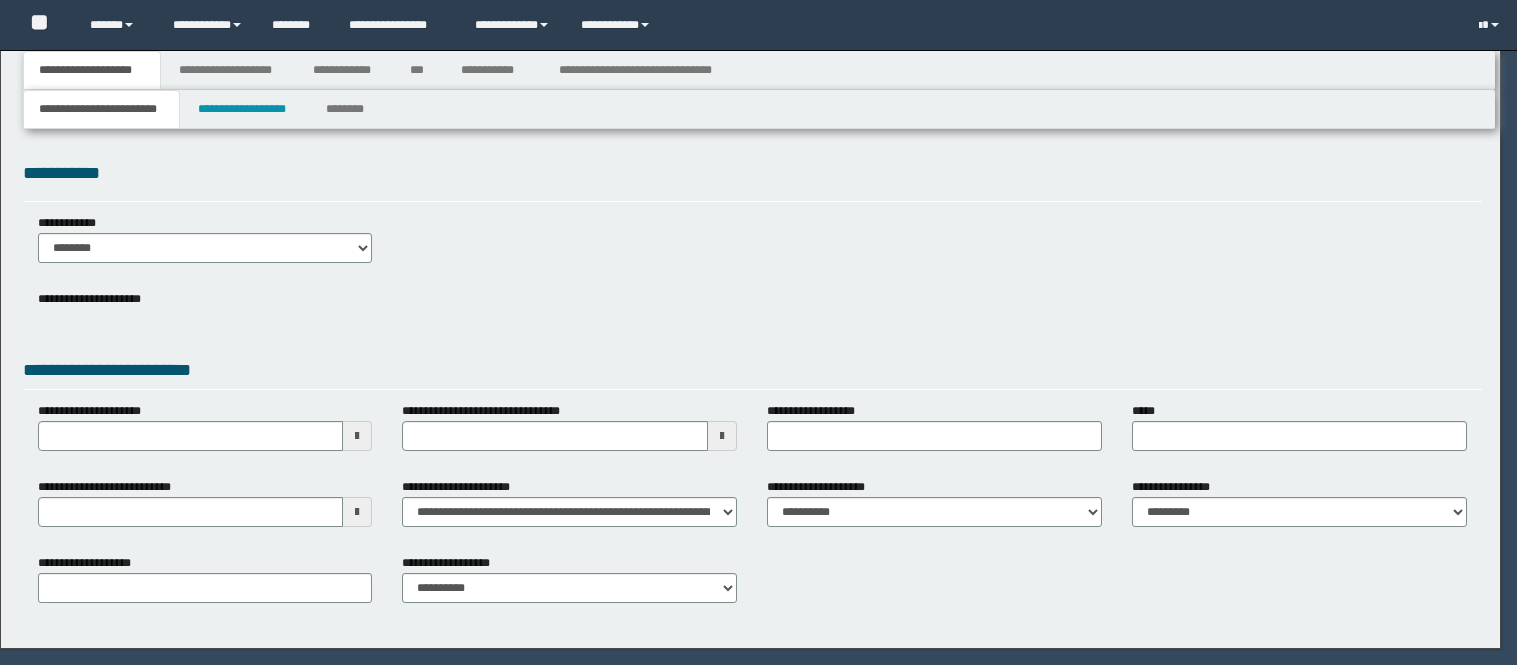 scroll, scrollTop: 0, scrollLeft: 0, axis: both 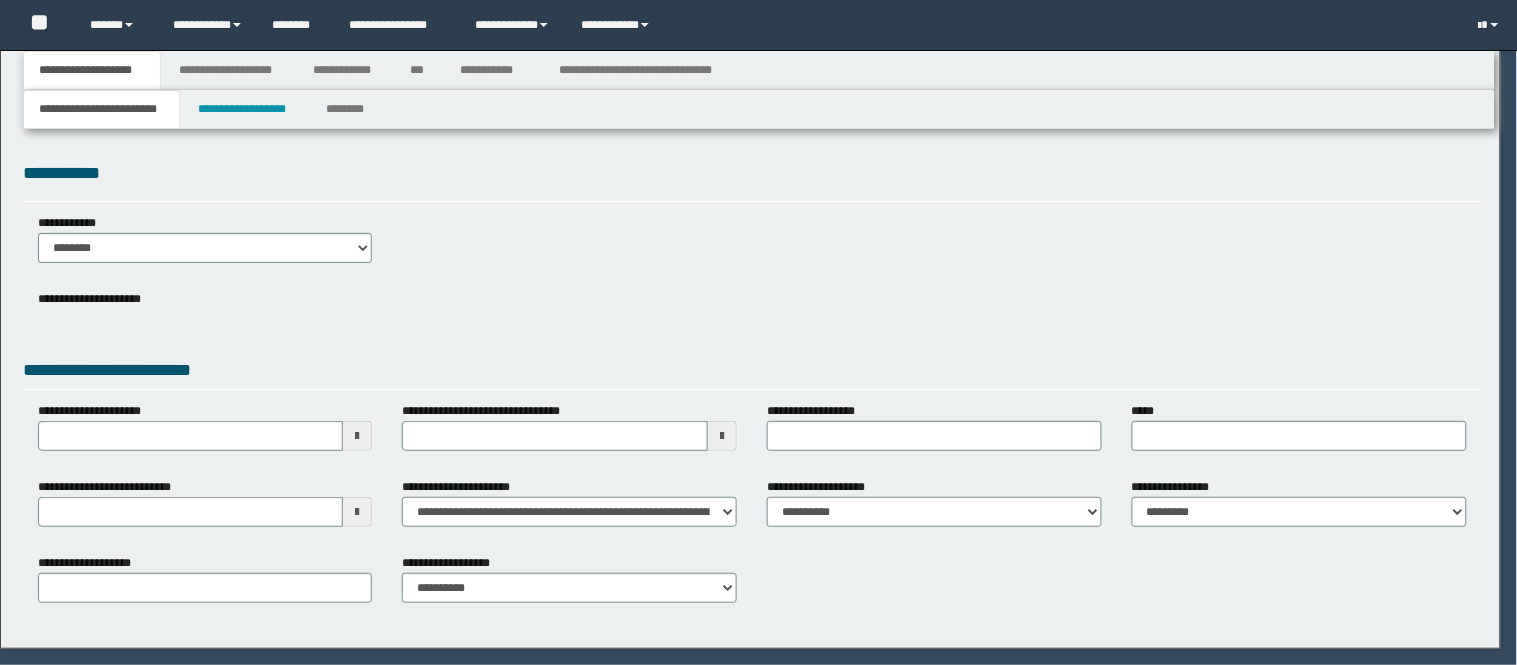 select on "*" 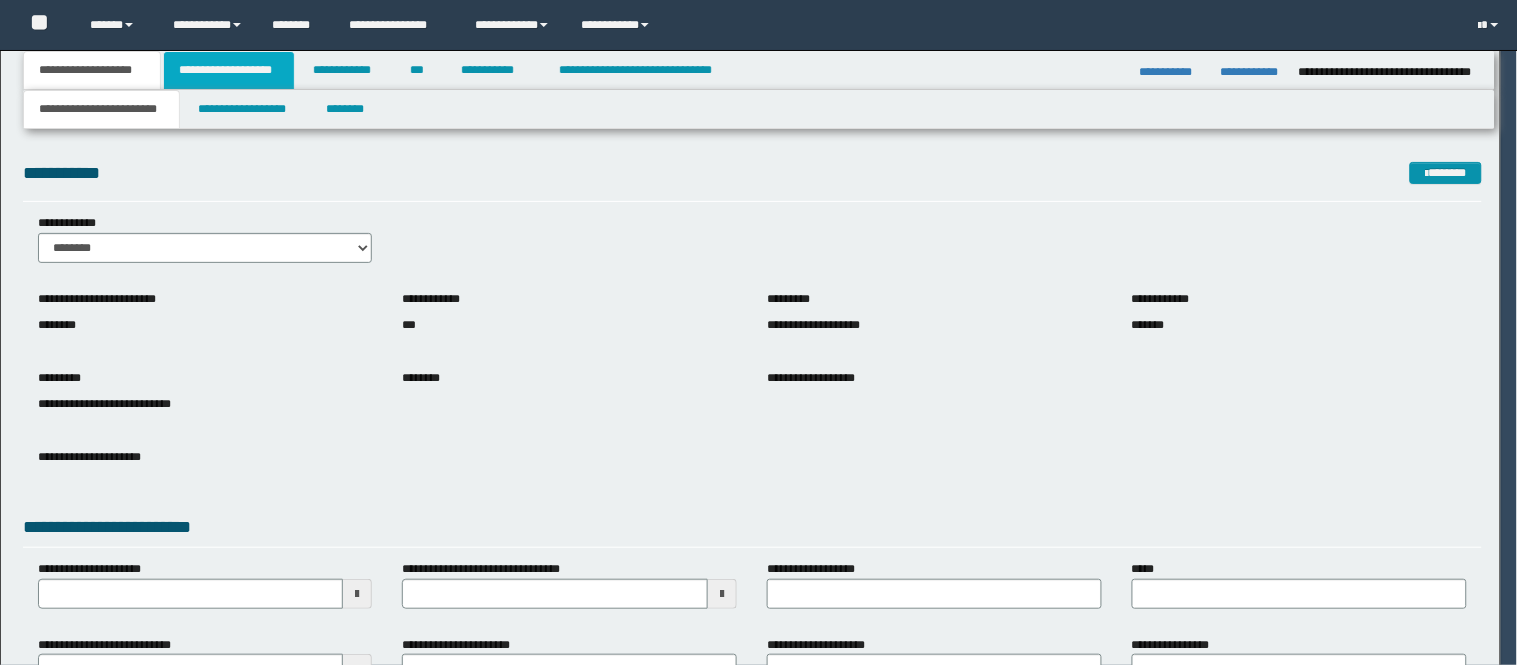 scroll, scrollTop: 0, scrollLeft: 0, axis: both 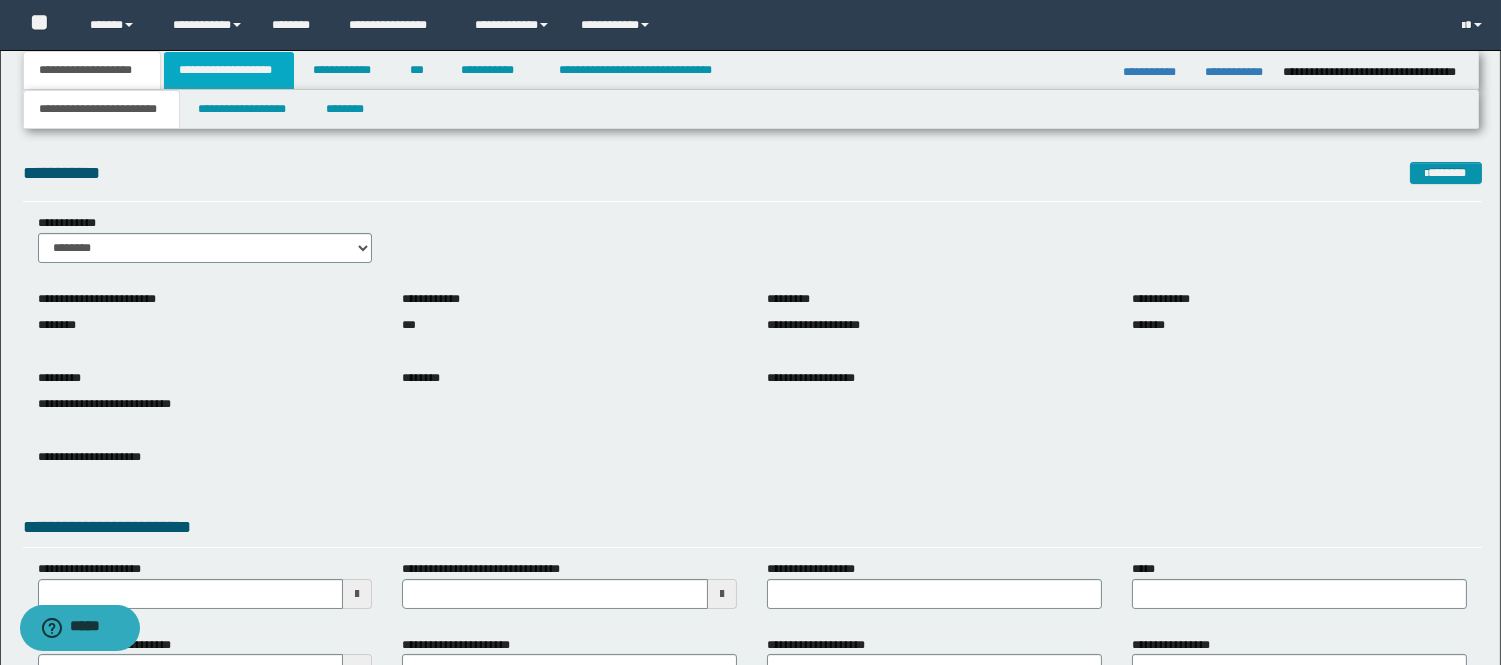 click on "**********" at bounding box center (229, 70) 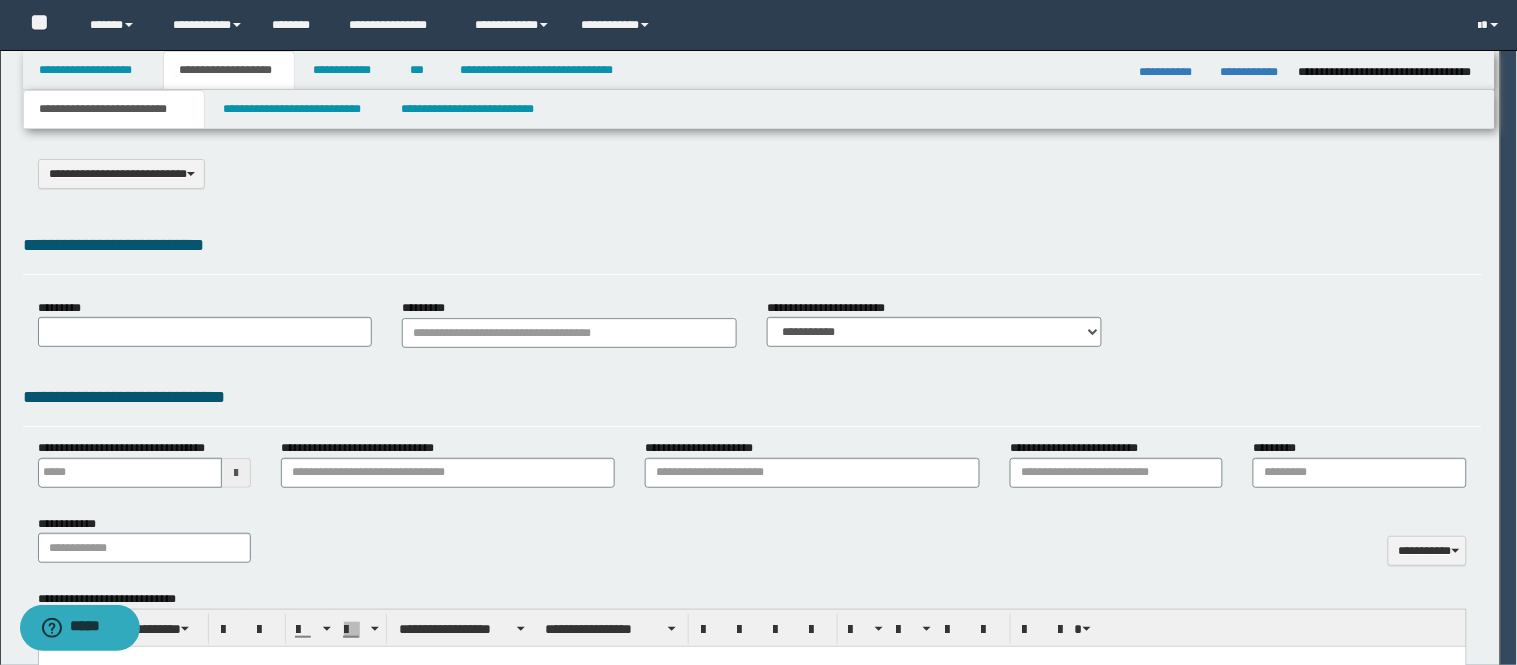 select on "*" 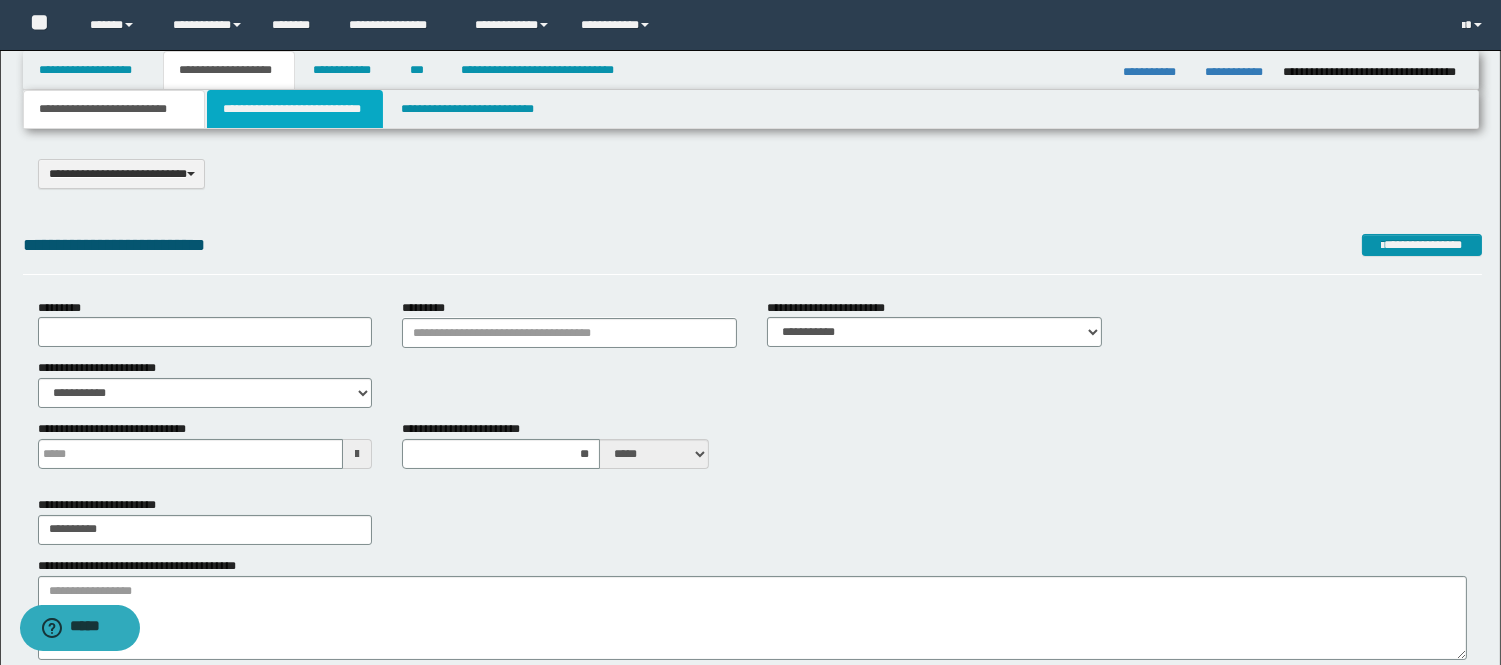click on "**********" at bounding box center (295, 109) 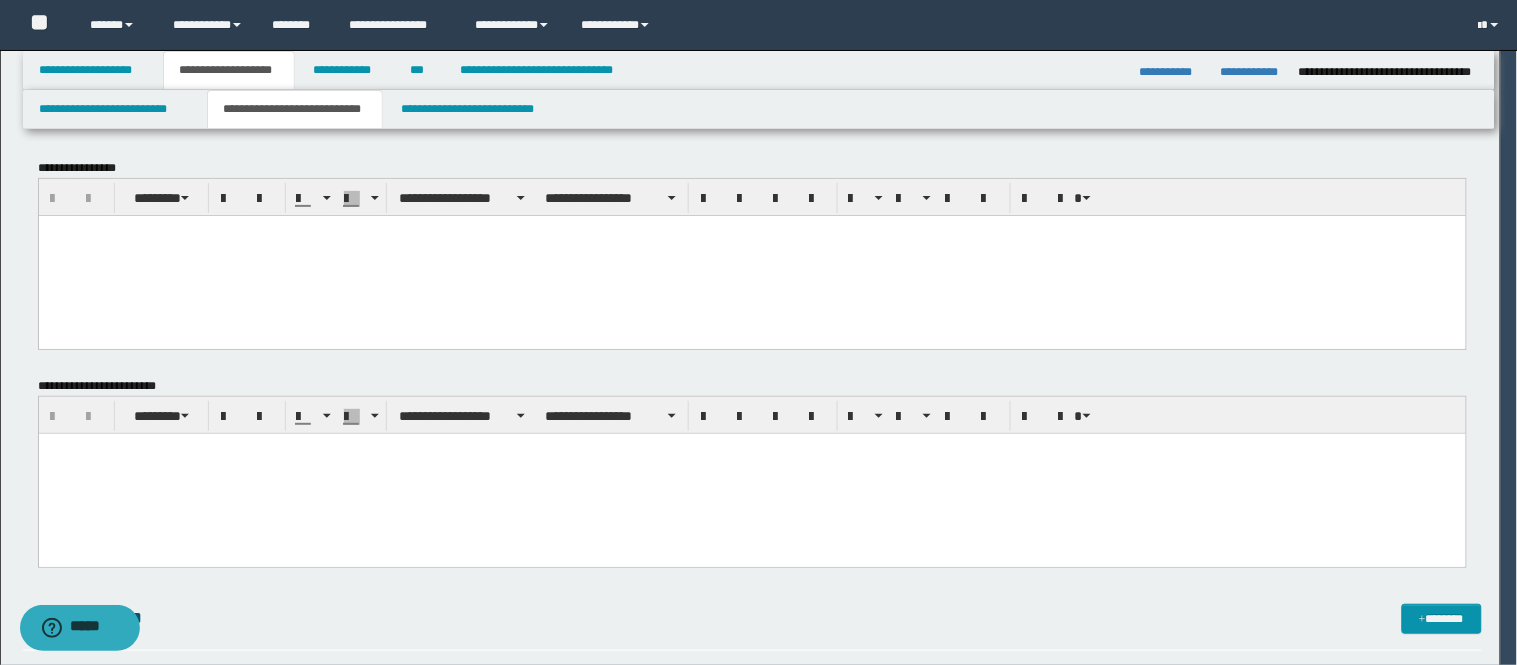 scroll, scrollTop: 0, scrollLeft: 0, axis: both 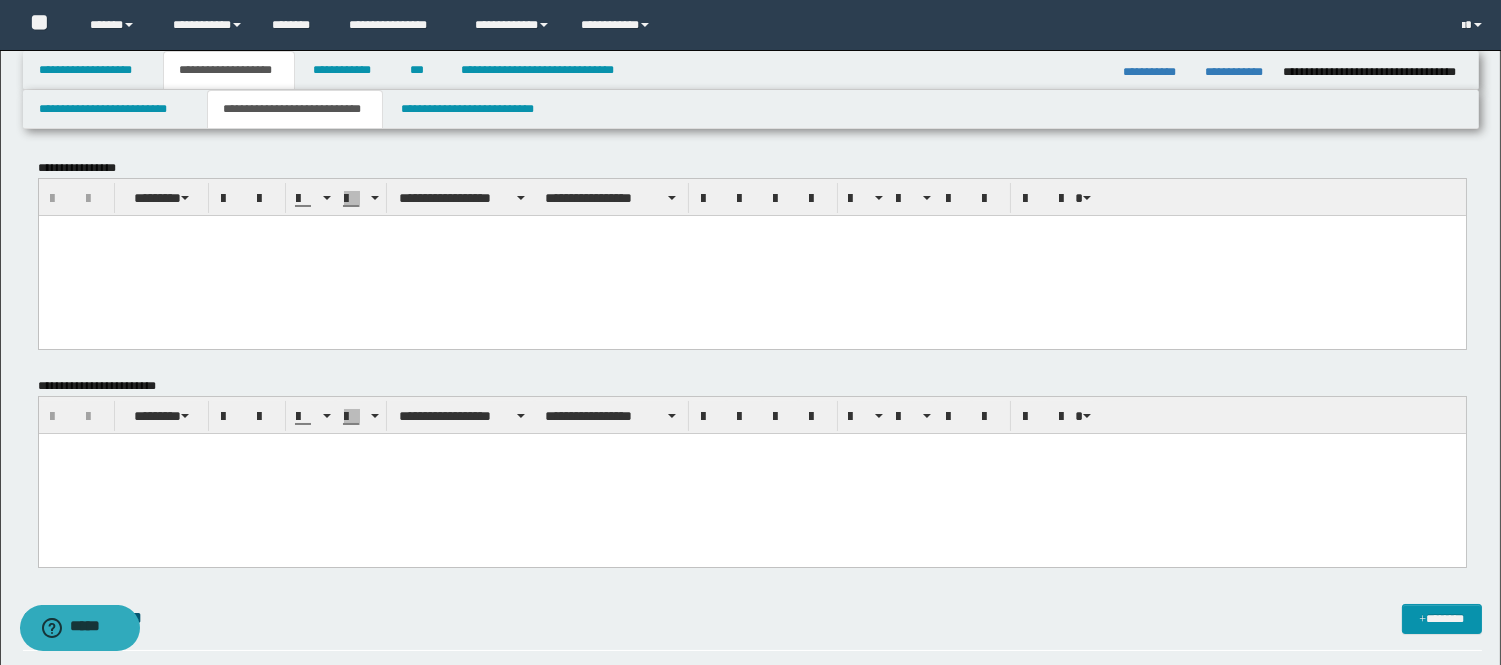 click at bounding box center [751, 449] 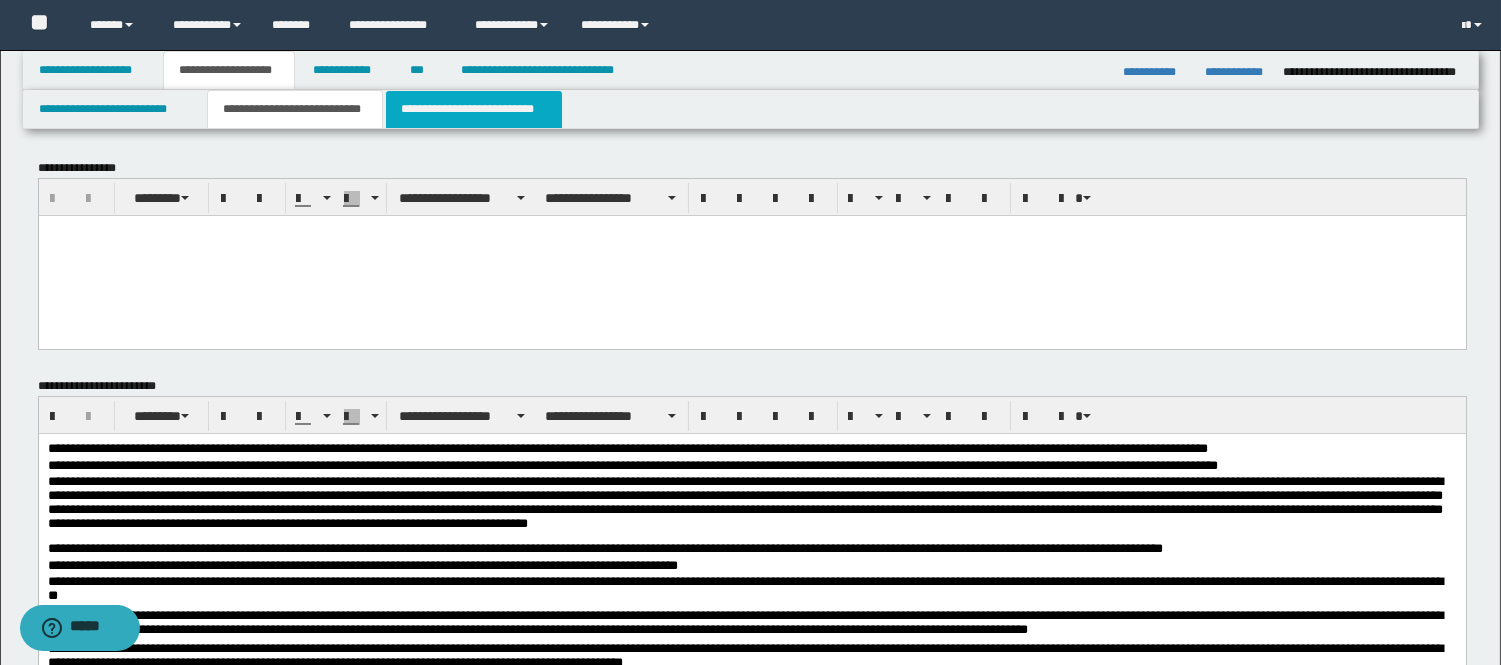 click on "**********" at bounding box center (474, 109) 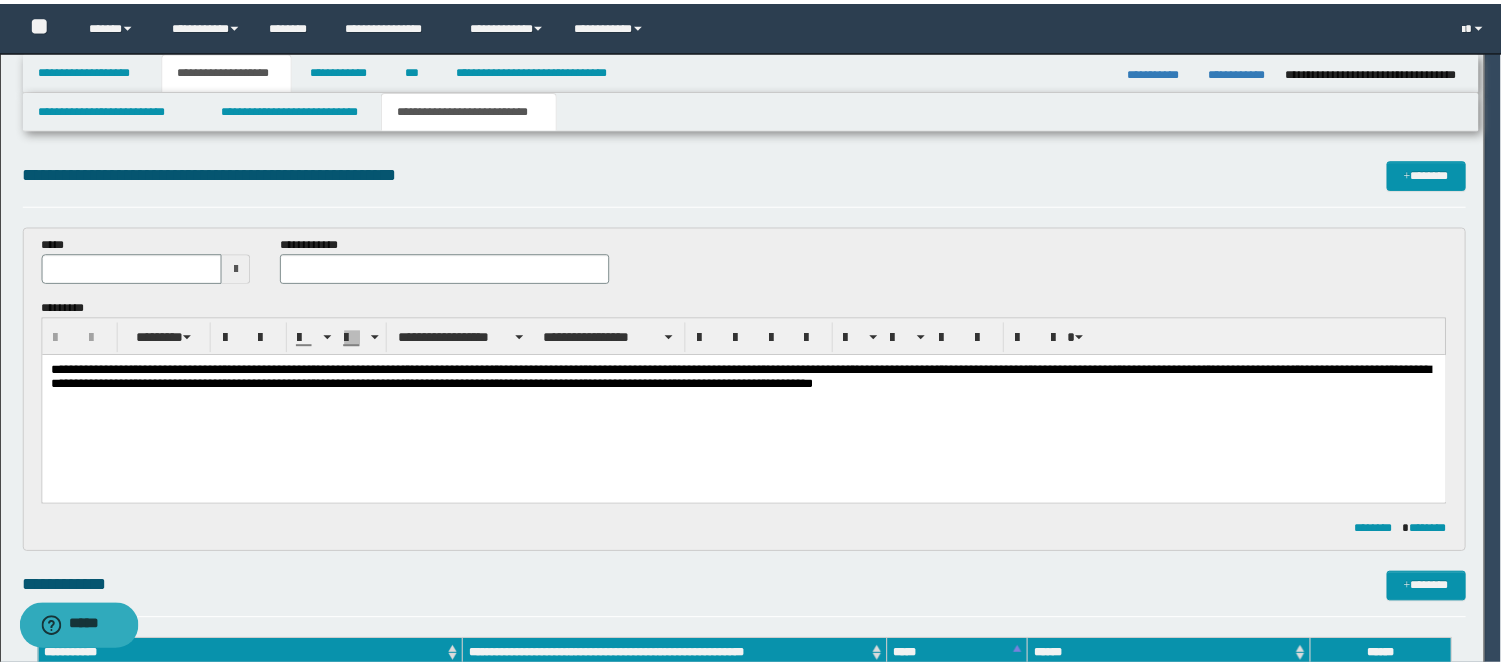 scroll, scrollTop: 0, scrollLeft: 0, axis: both 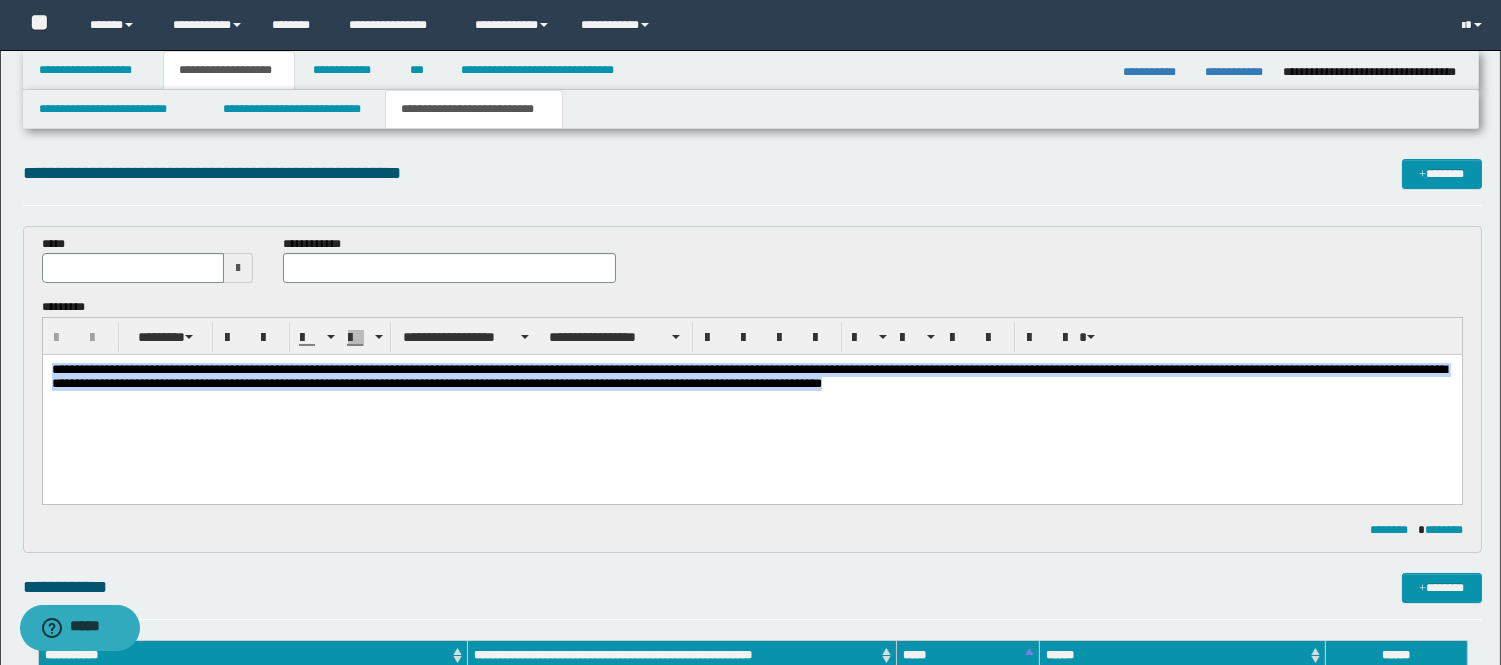 drag, startPoint x: 50, startPoint y: 365, endPoint x: 1072, endPoint y: 518, distance: 1033.389 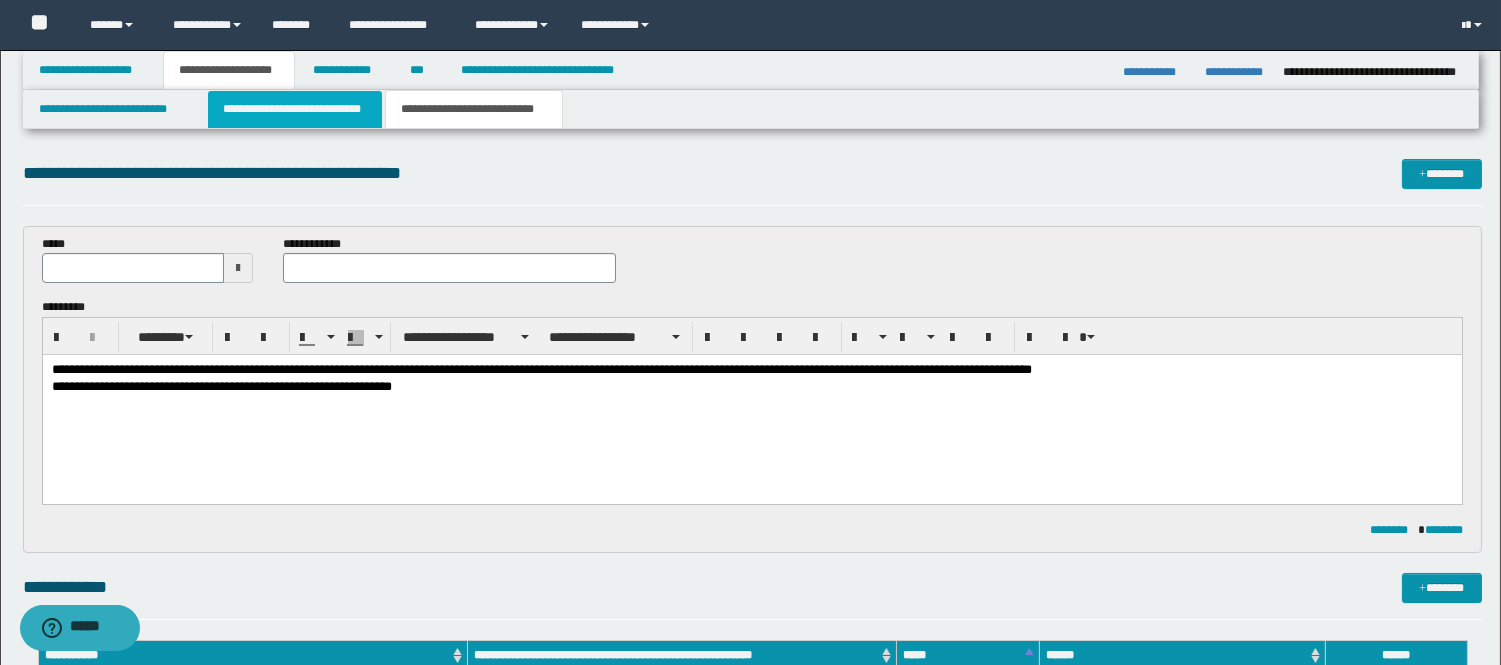 click on "**********" at bounding box center [295, 109] 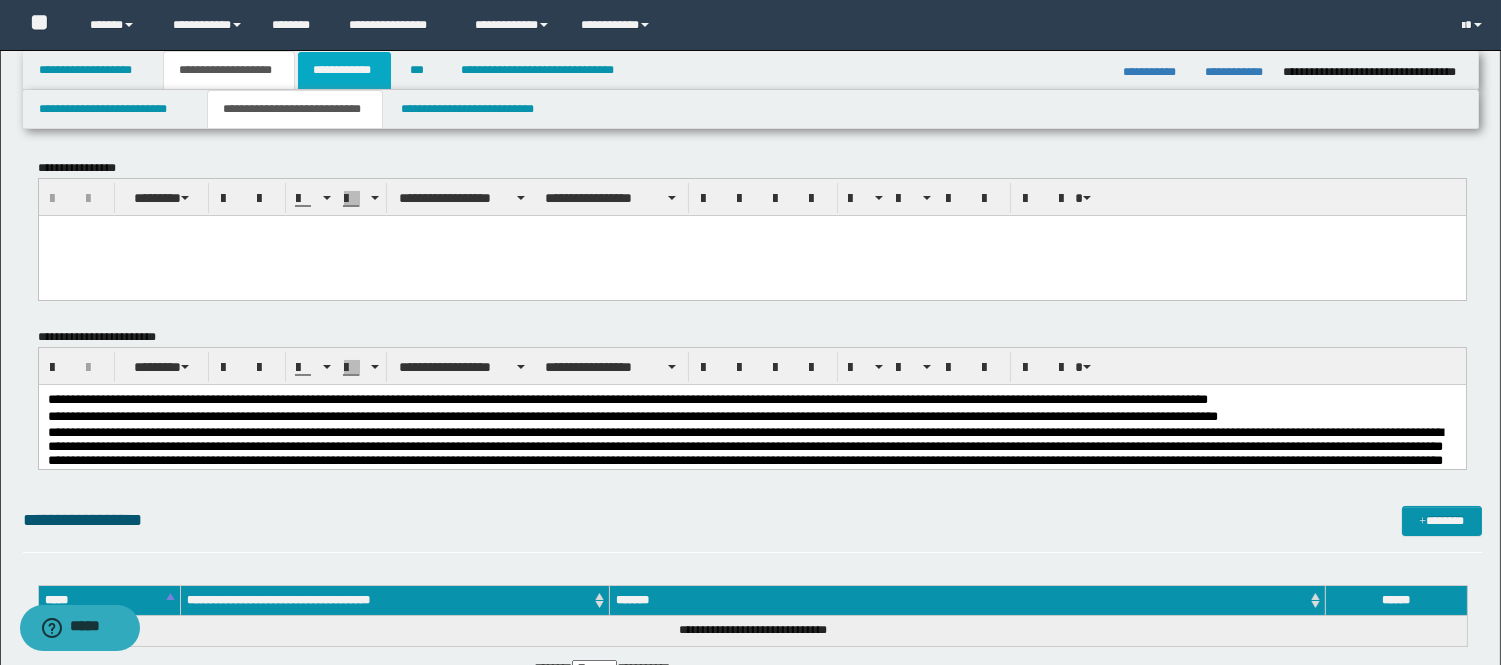 click on "**********" at bounding box center [344, 70] 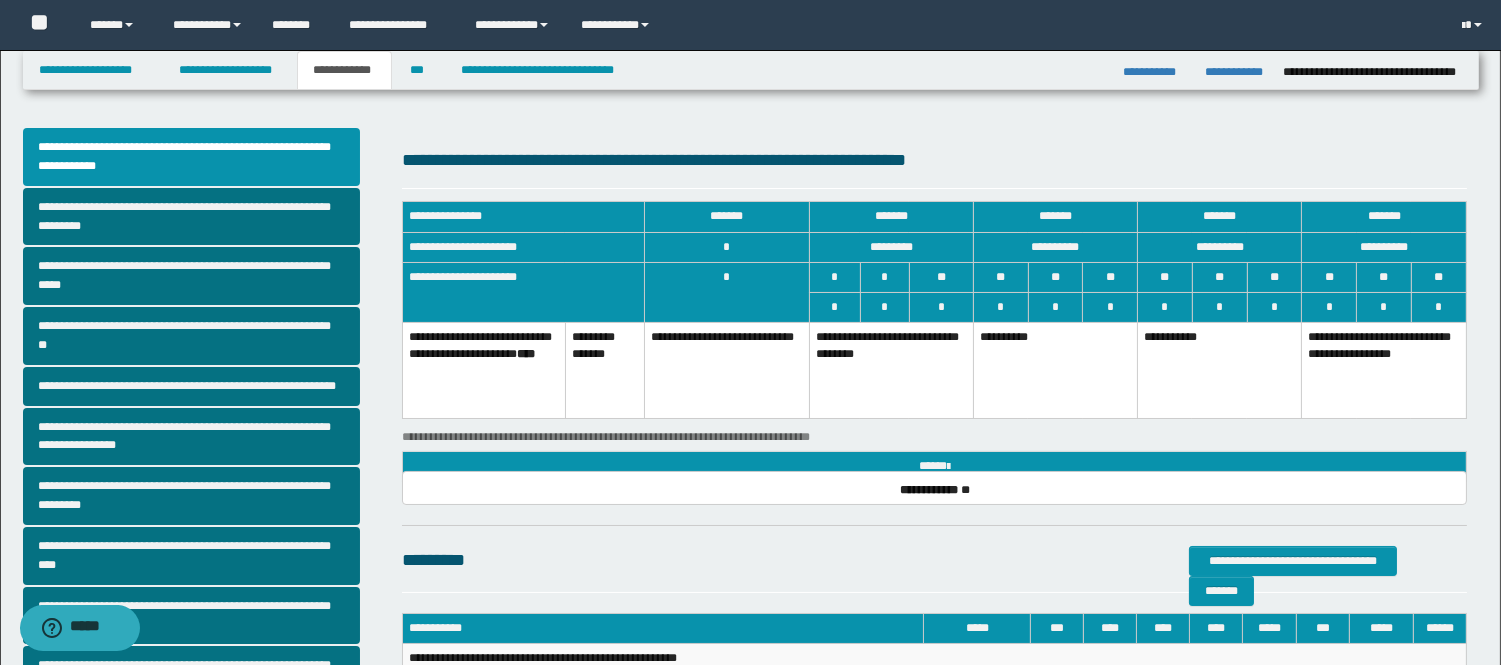 click on "**********" at bounding box center [934, 450] 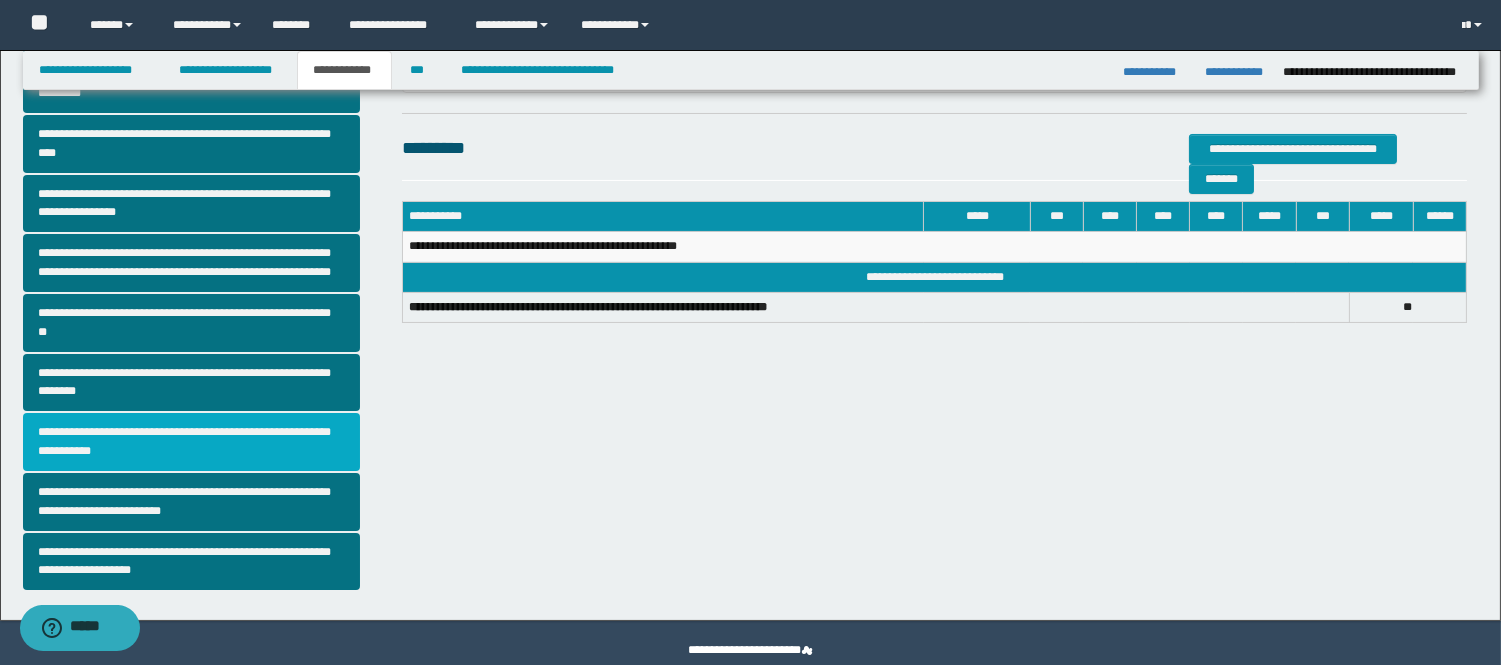 scroll, scrollTop: 444, scrollLeft: 0, axis: vertical 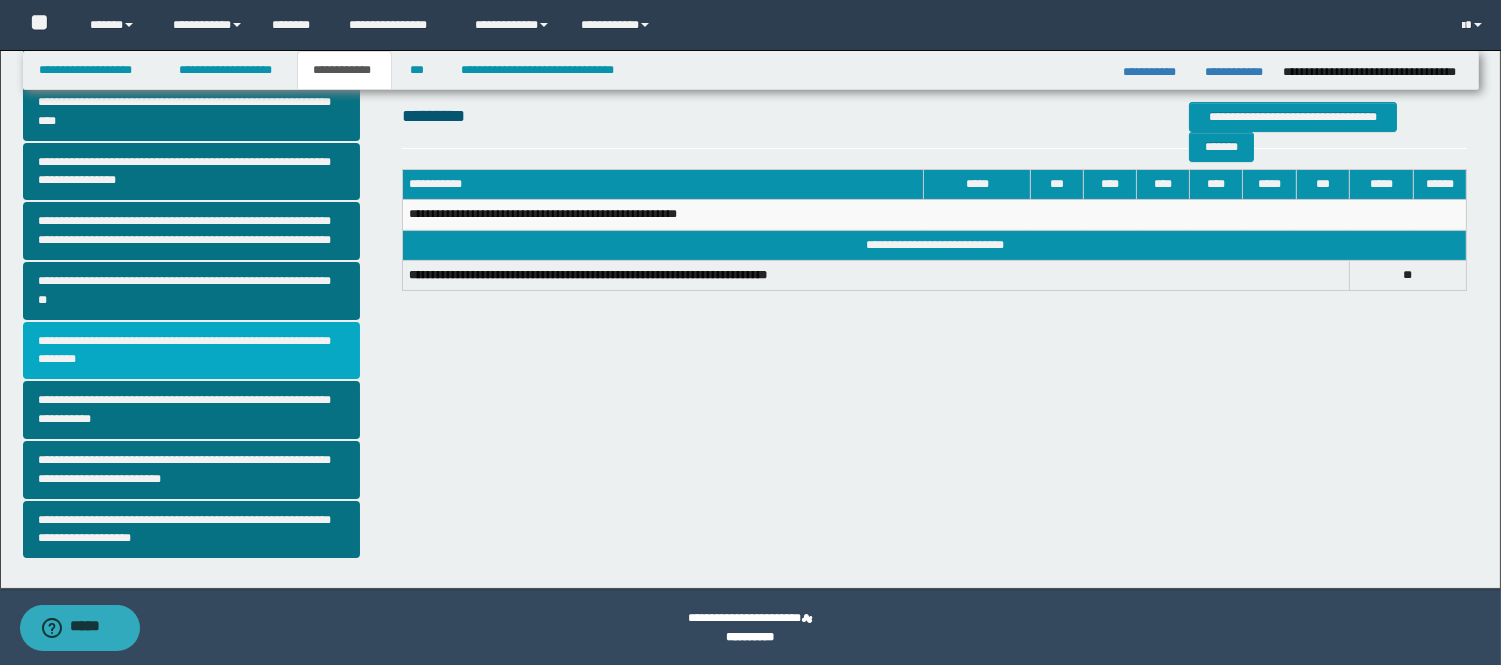 click on "**********" at bounding box center (192, 351) 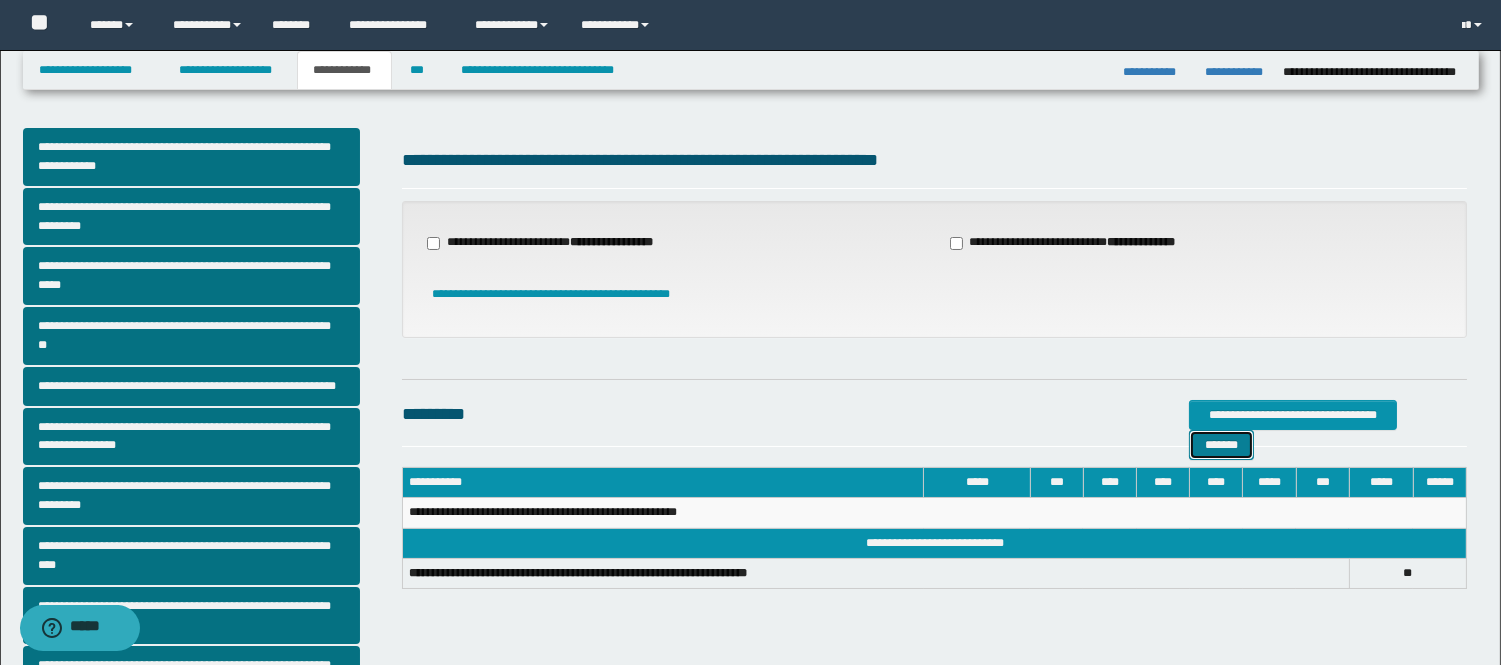 click on "*******" at bounding box center (1221, 445) 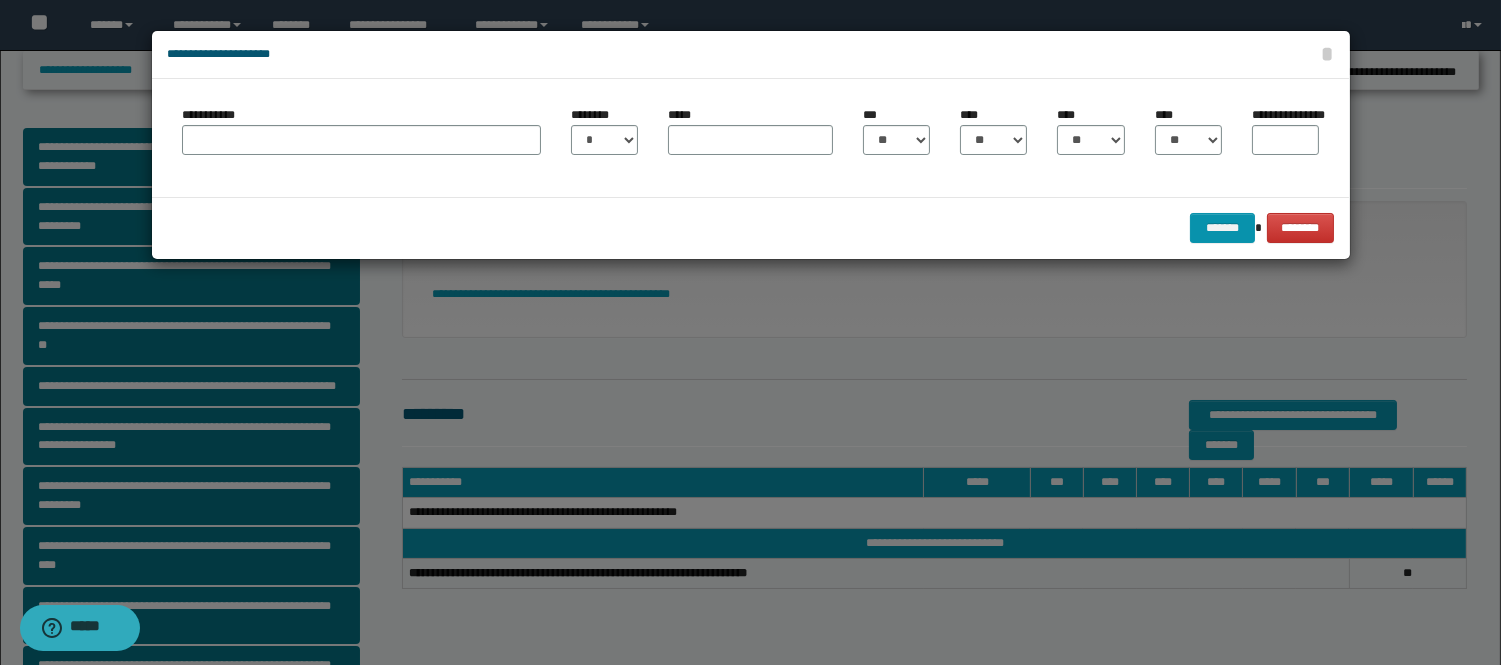 click on "**********" at bounding box center [361, 138] 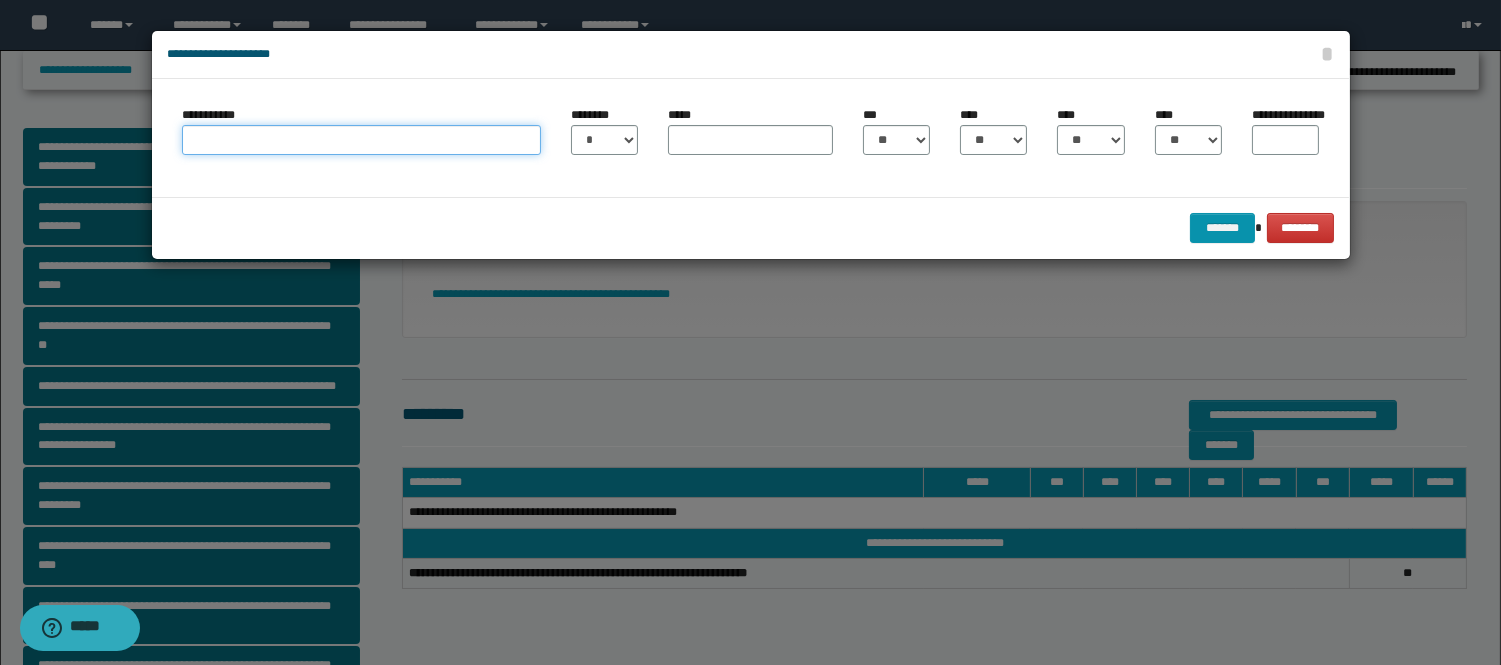 click on "**********" at bounding box center [361, 140] 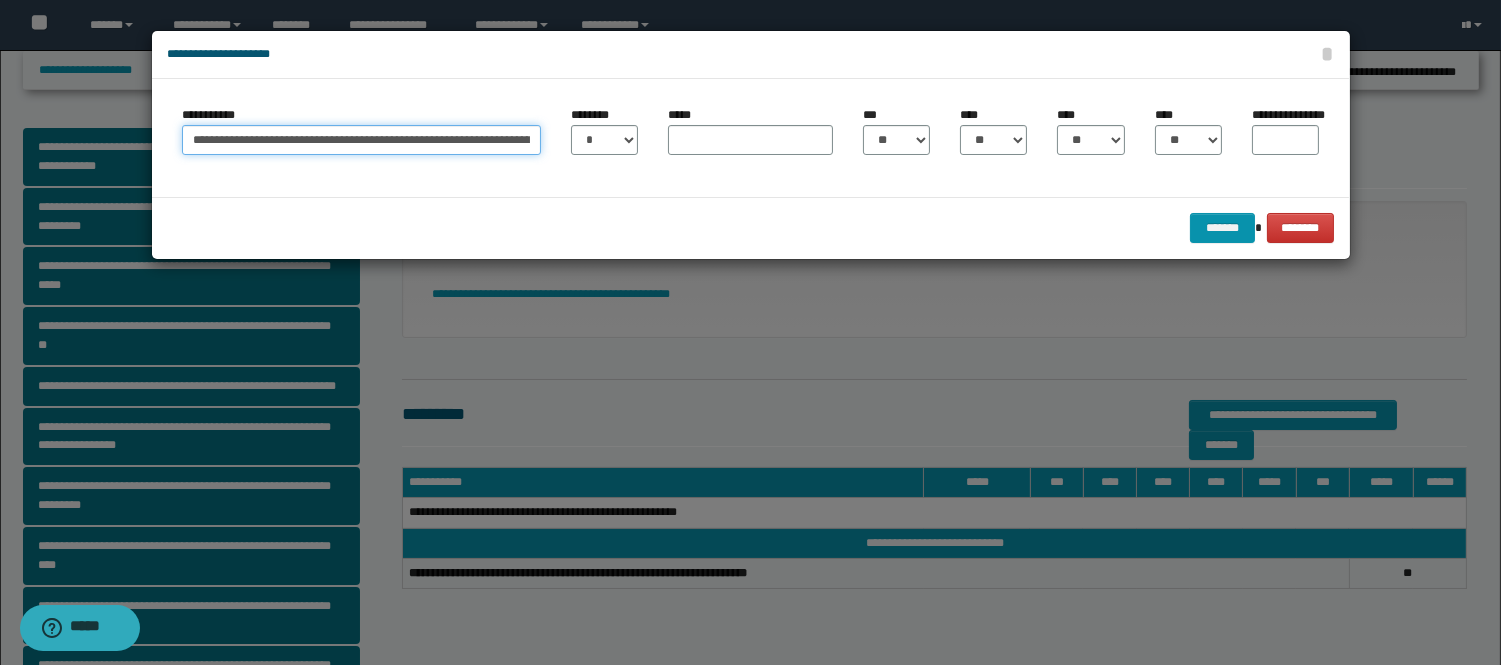 scroll, scrollTop: 0, scrollLeft: 256, axis: horizontal 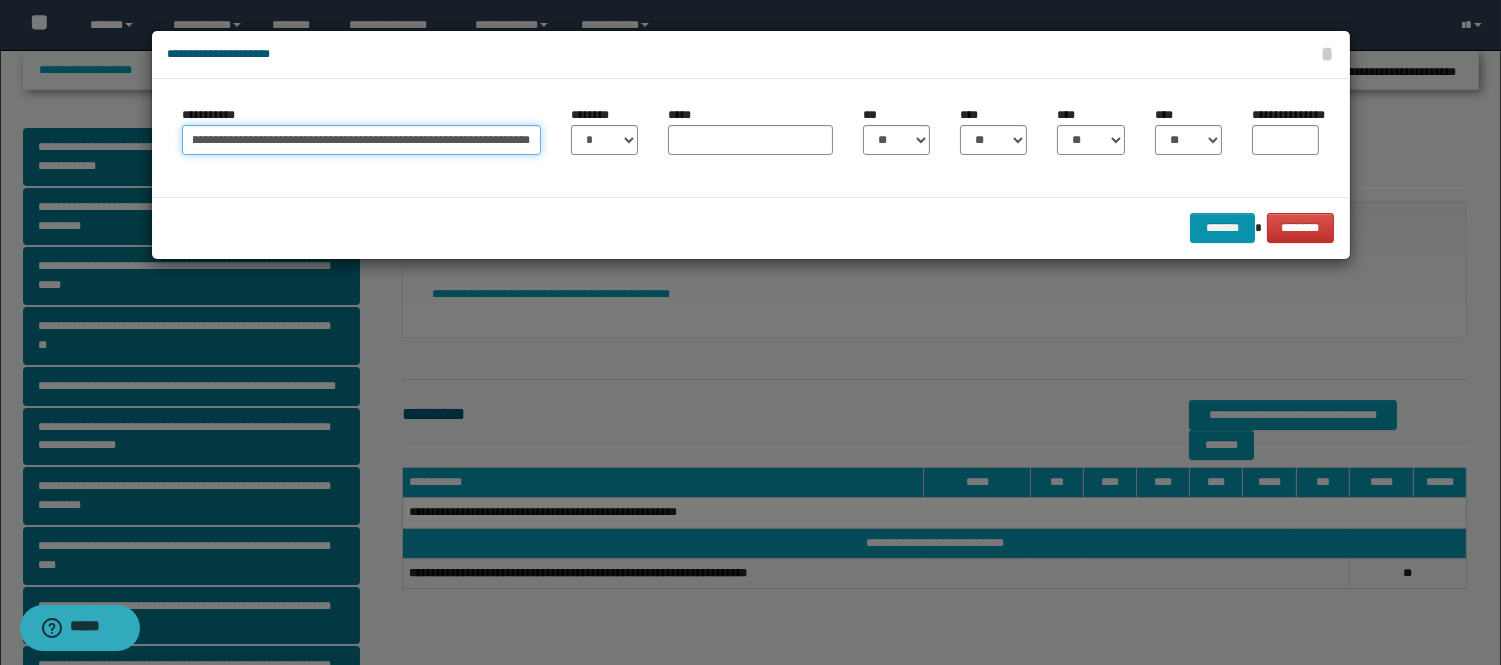 type on "**********" 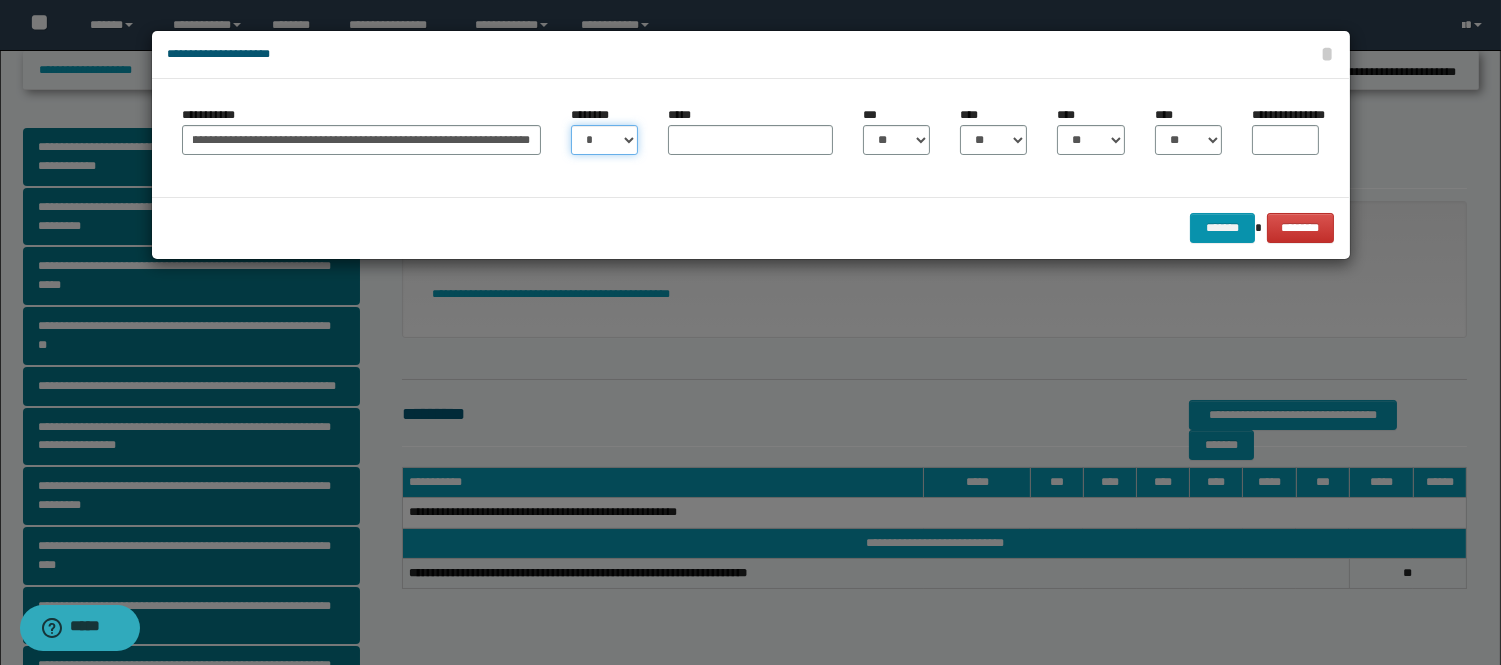click on "*
*
*
*
*
*
*
*
*
**
**
**
**
**
**" at bounding box center (604, 140) 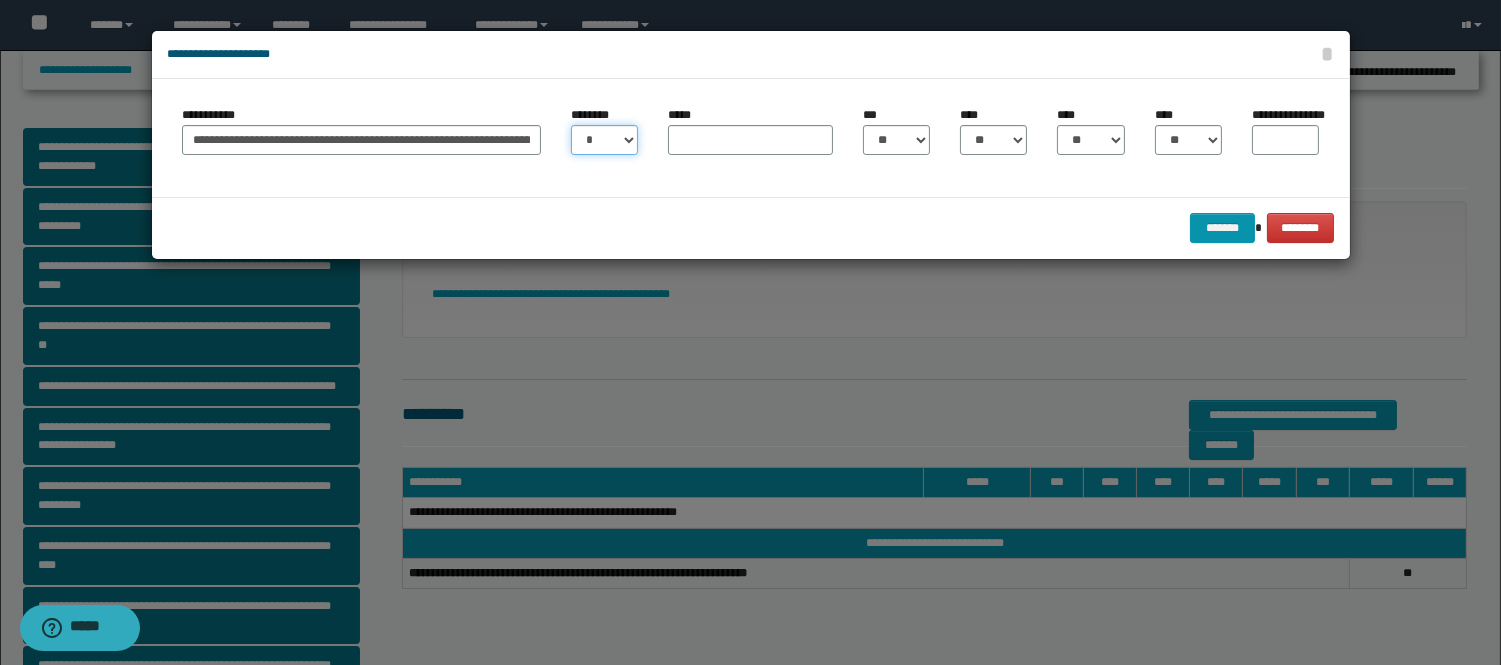 select on "**" 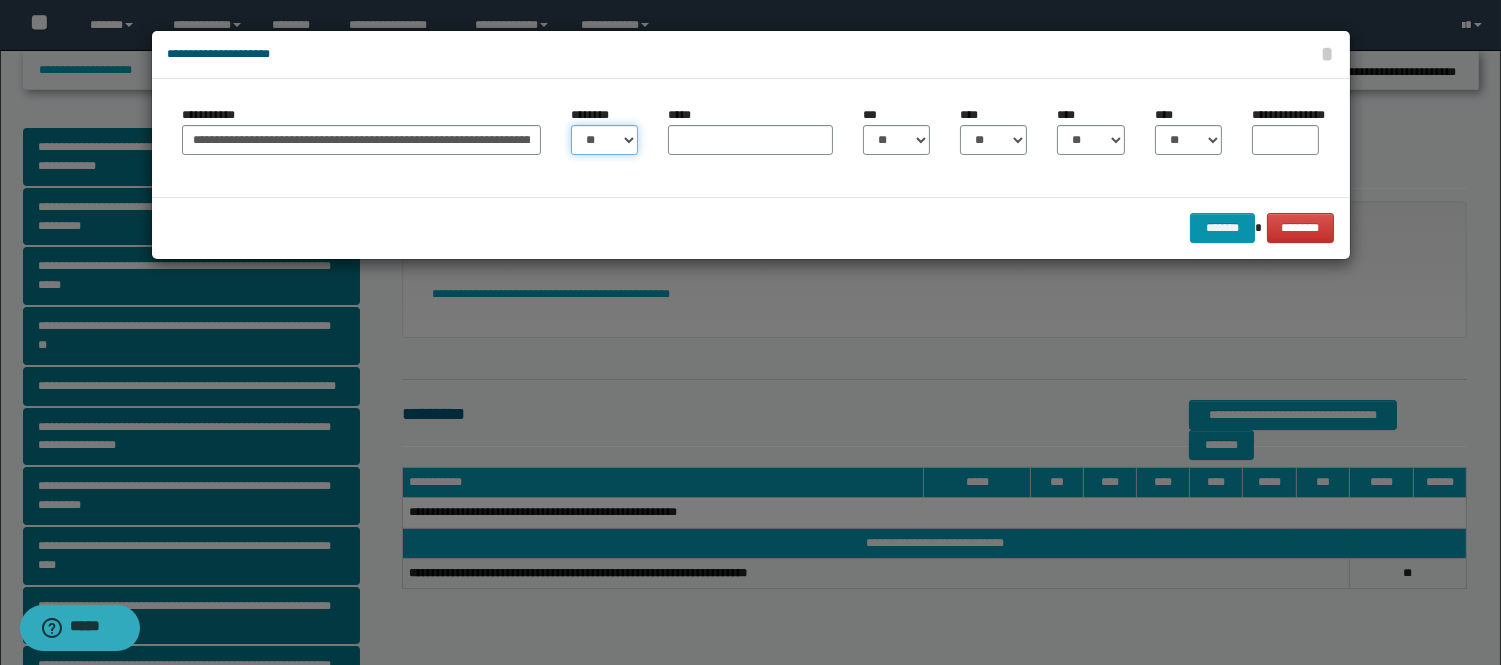click on "*
*
*
*
*
*
*
*
*
**
**
**
**
**
**" at bounding box center (604, 140) 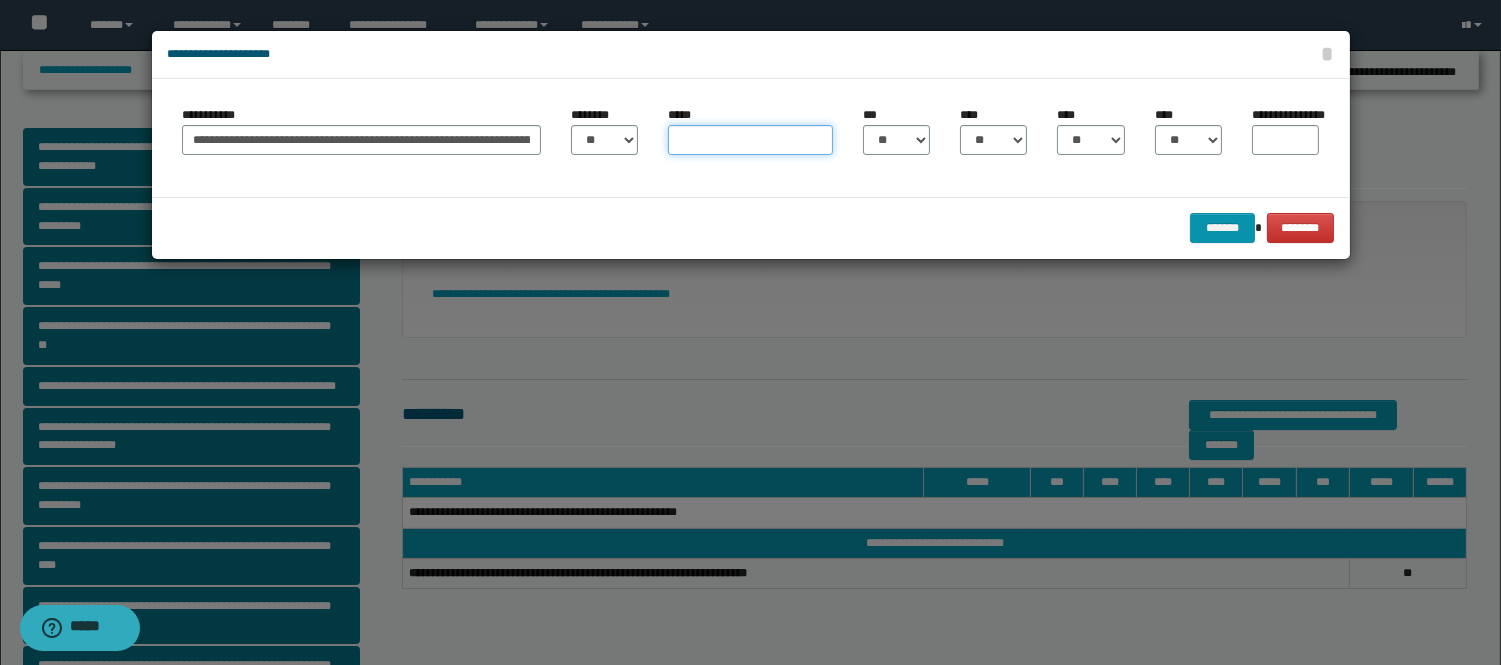 click on "*****" at bounding box center (750, 140) 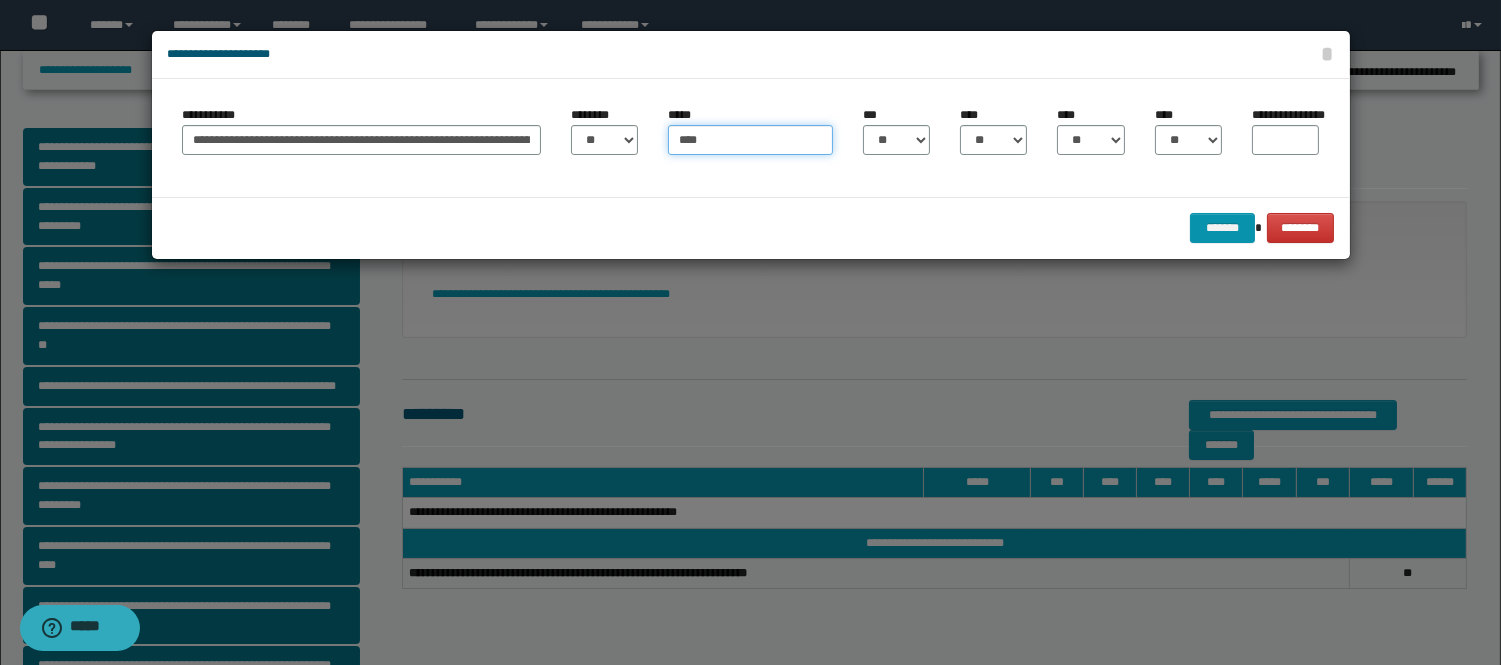 type on "****" 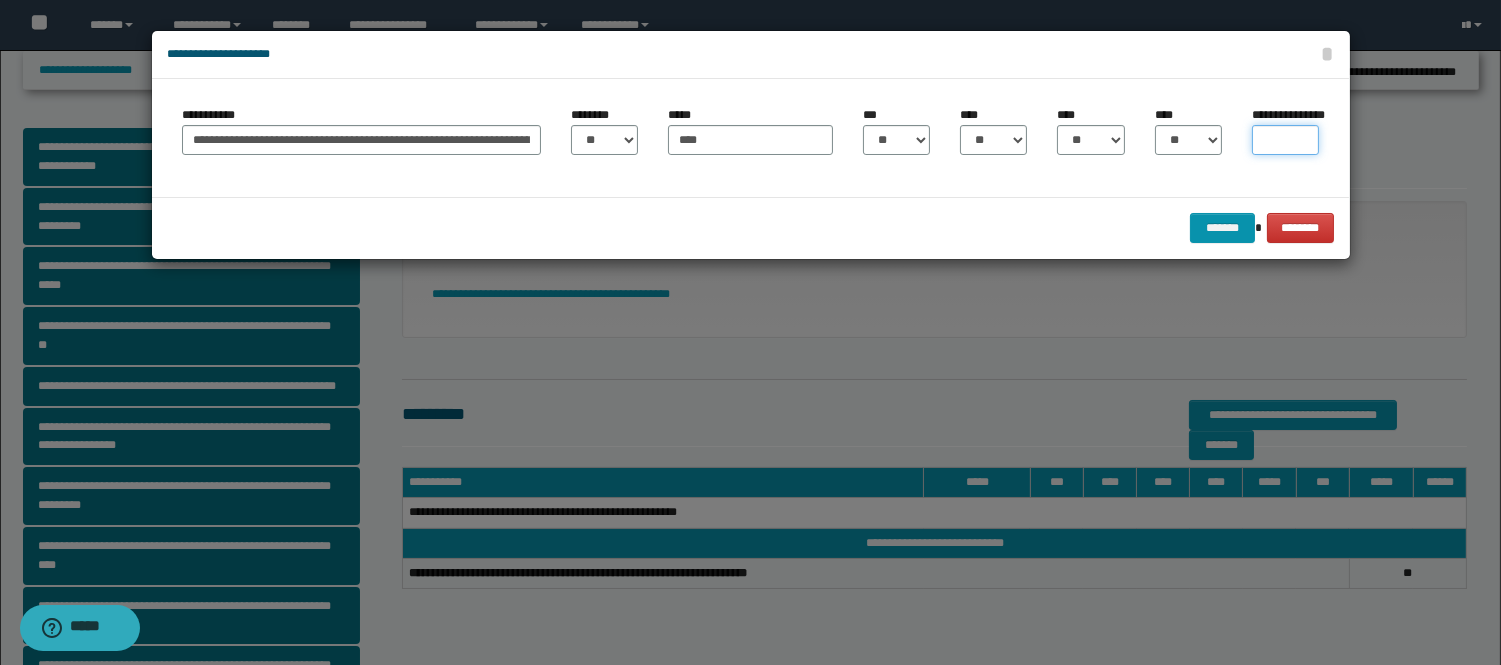 click on "**********" at bounding box center [1285, 140] 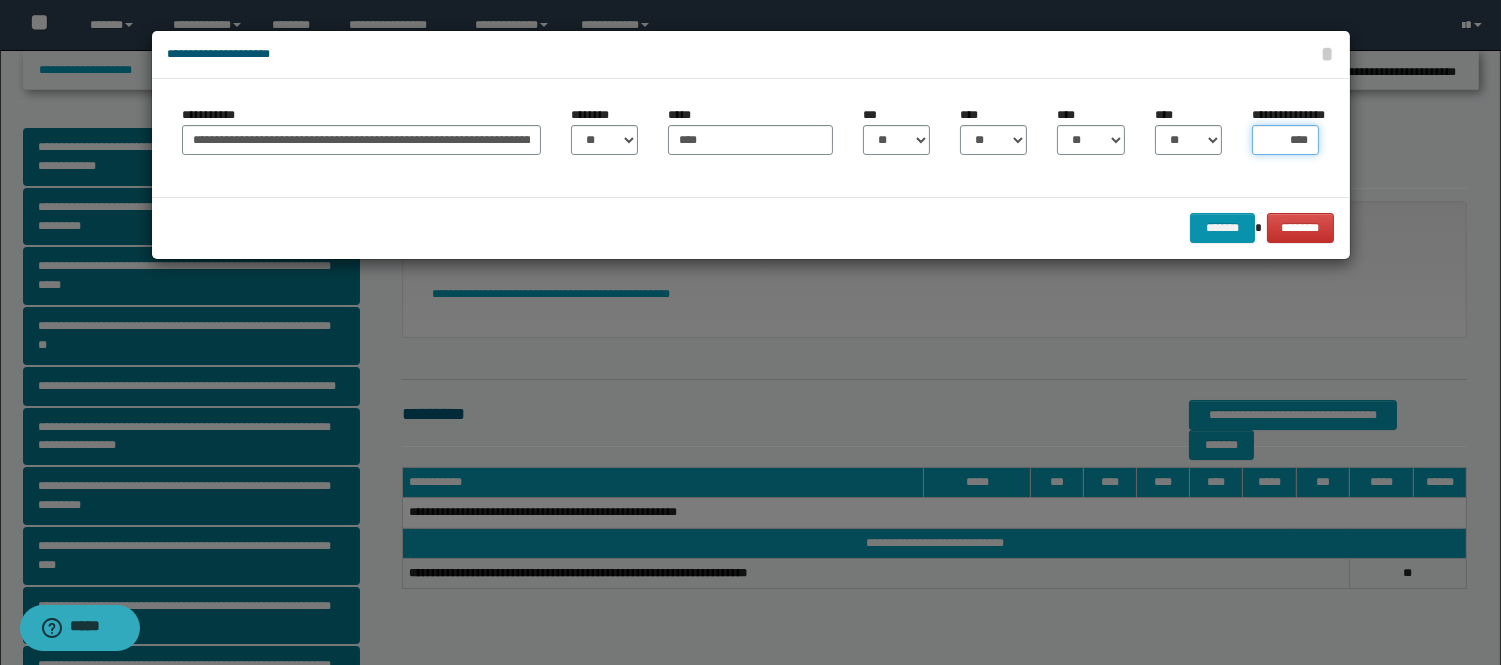 type on "*****" 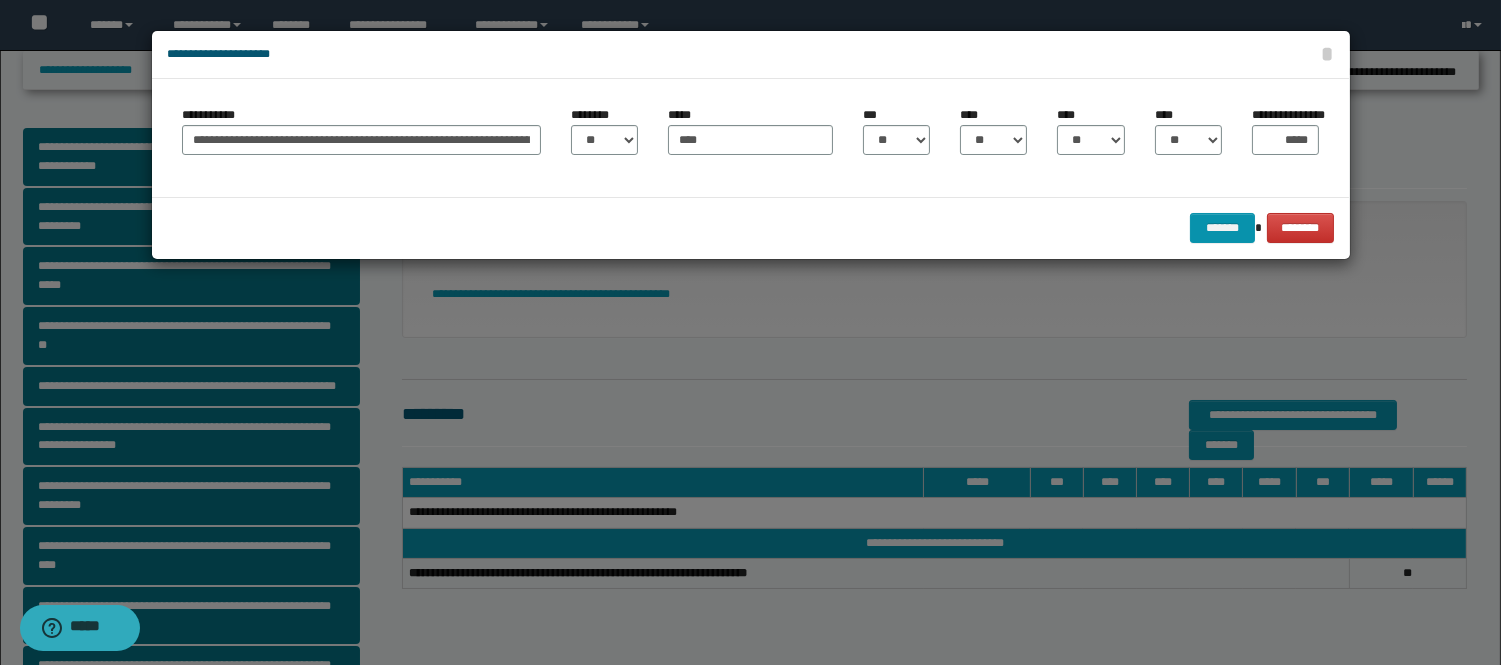 click on "*******
********" at bounding box center [751, 227] 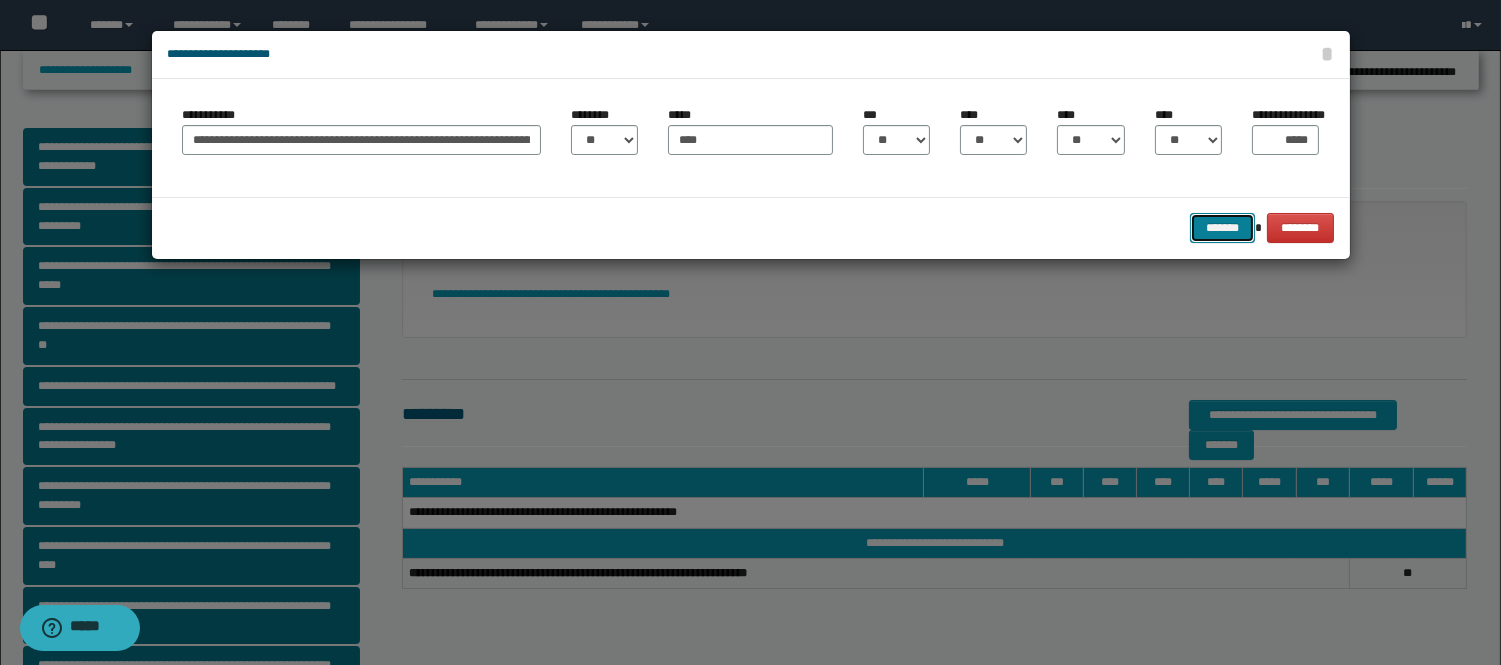 click on "*******" at bounding box center [1222, 228] 